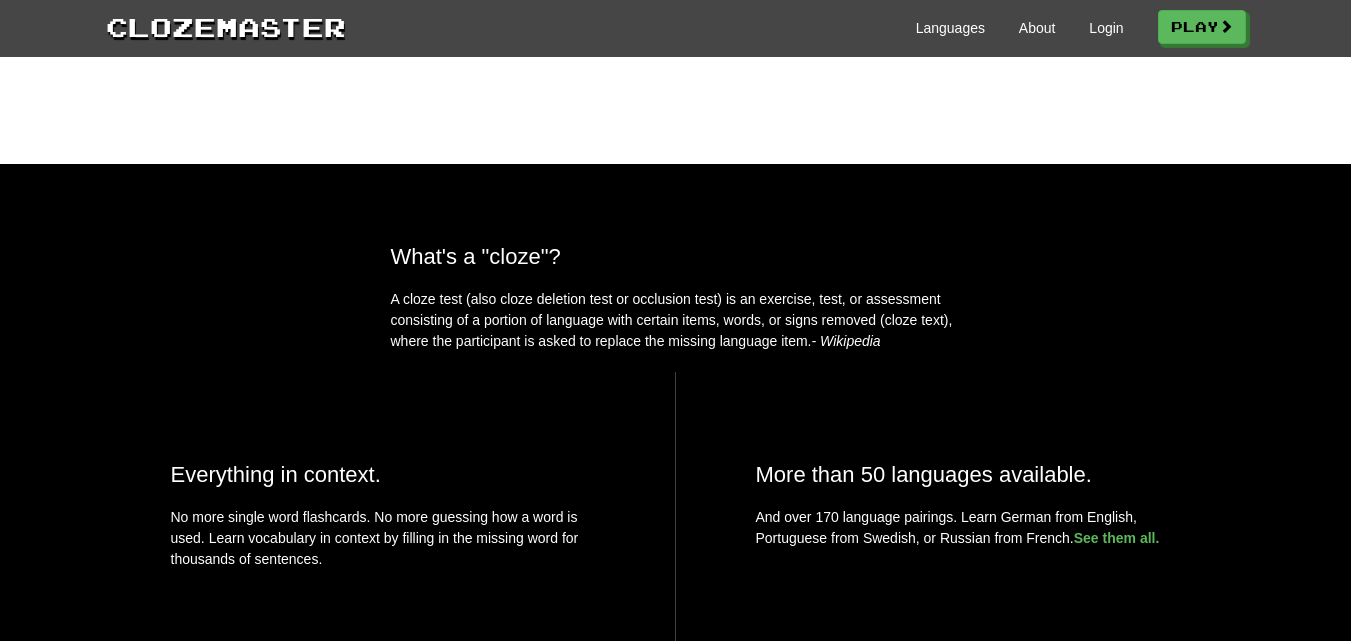 scroll, scrollTop: 533, scrollLeft: 0, axis: vertical 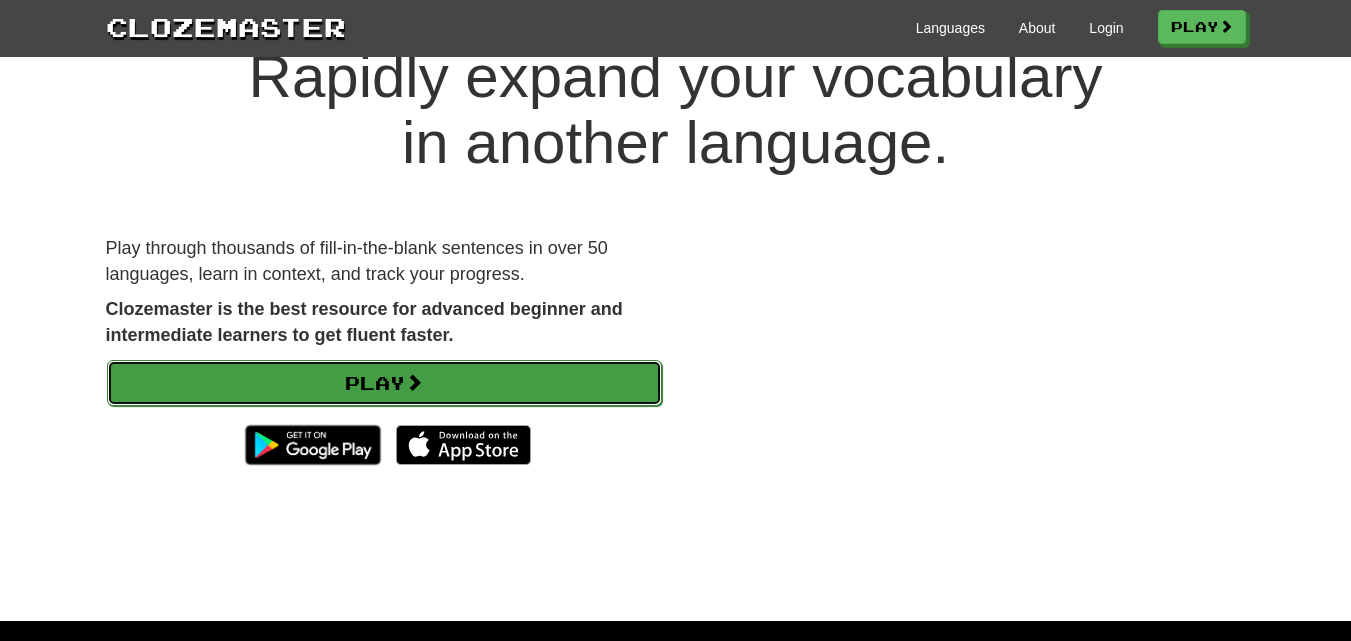 click on "Play" at bounding box center [384, 383] 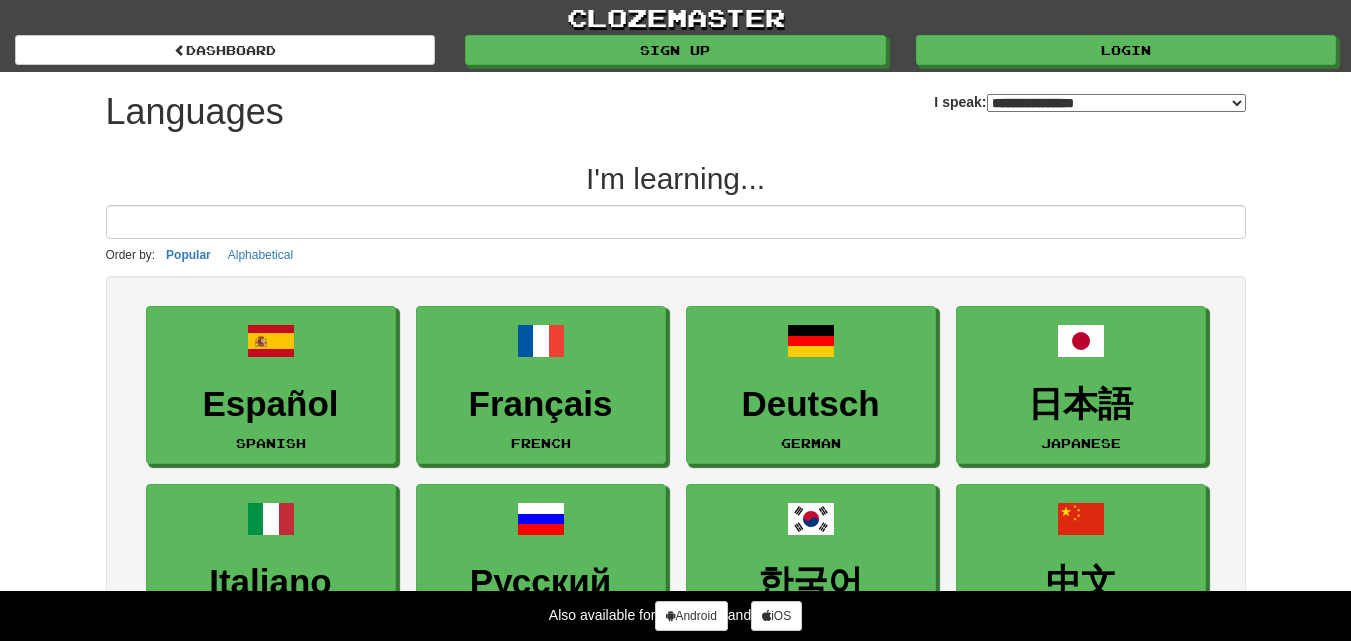 select on "*******" 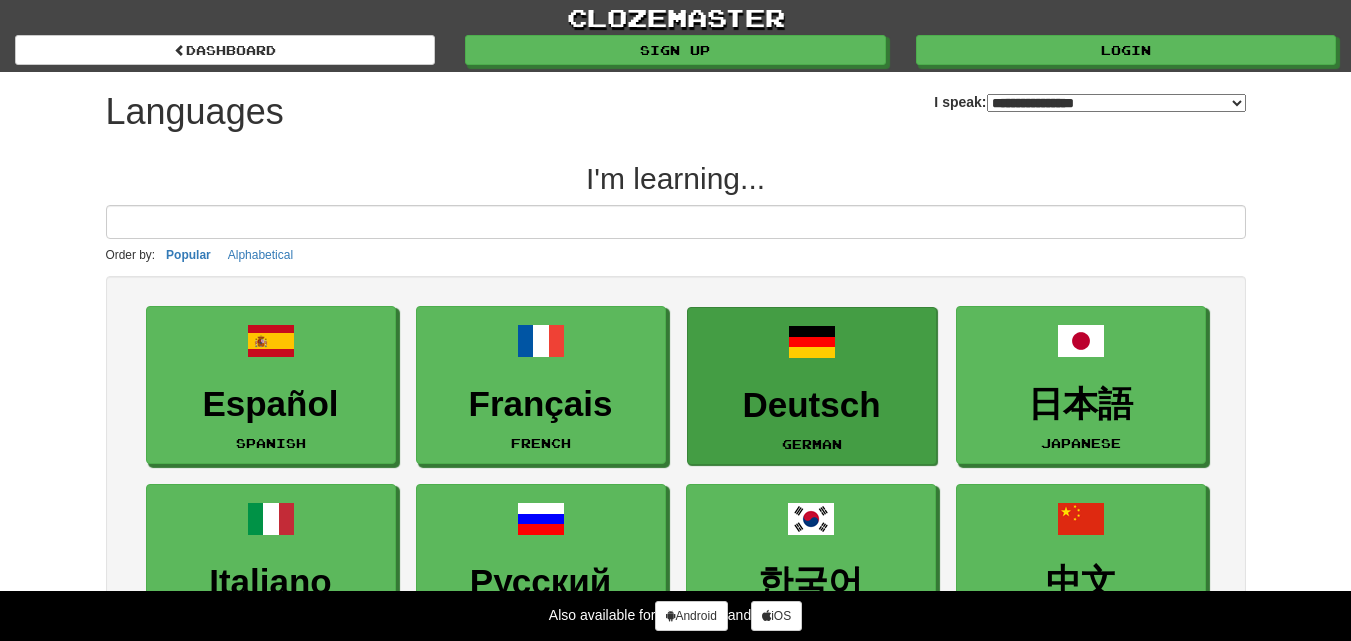 scroll, scrollTop: 0, scrollLeft: 0, axis: both 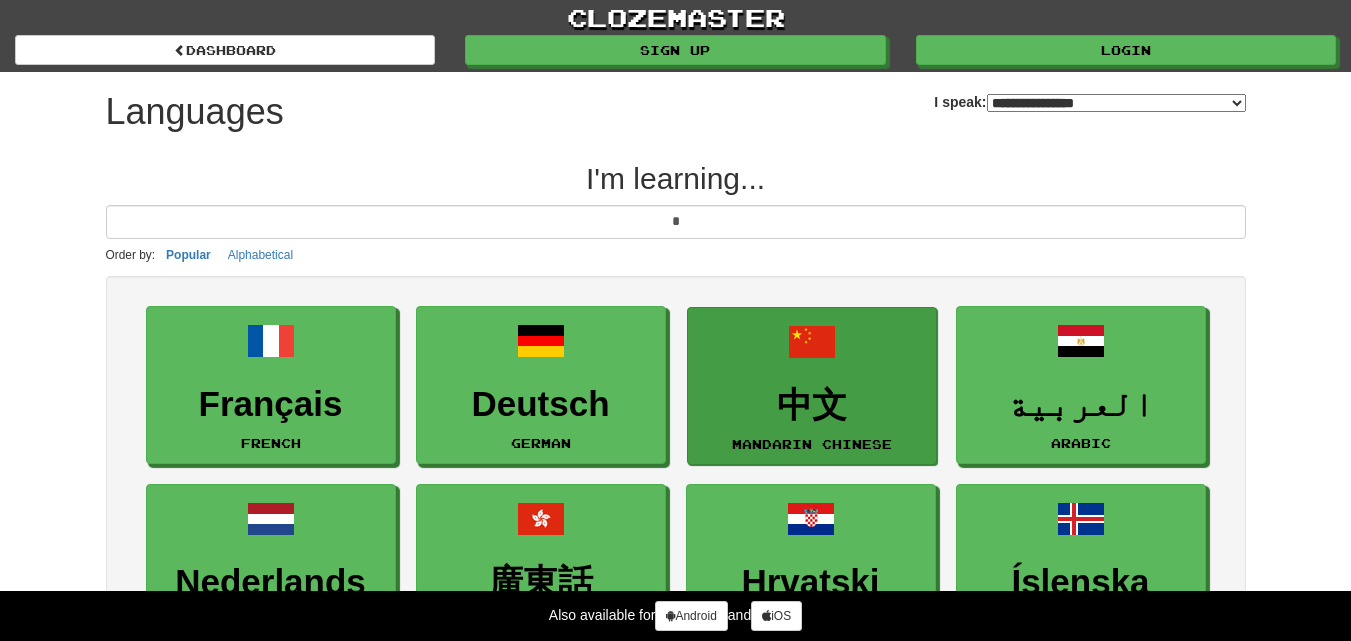 type on "*" 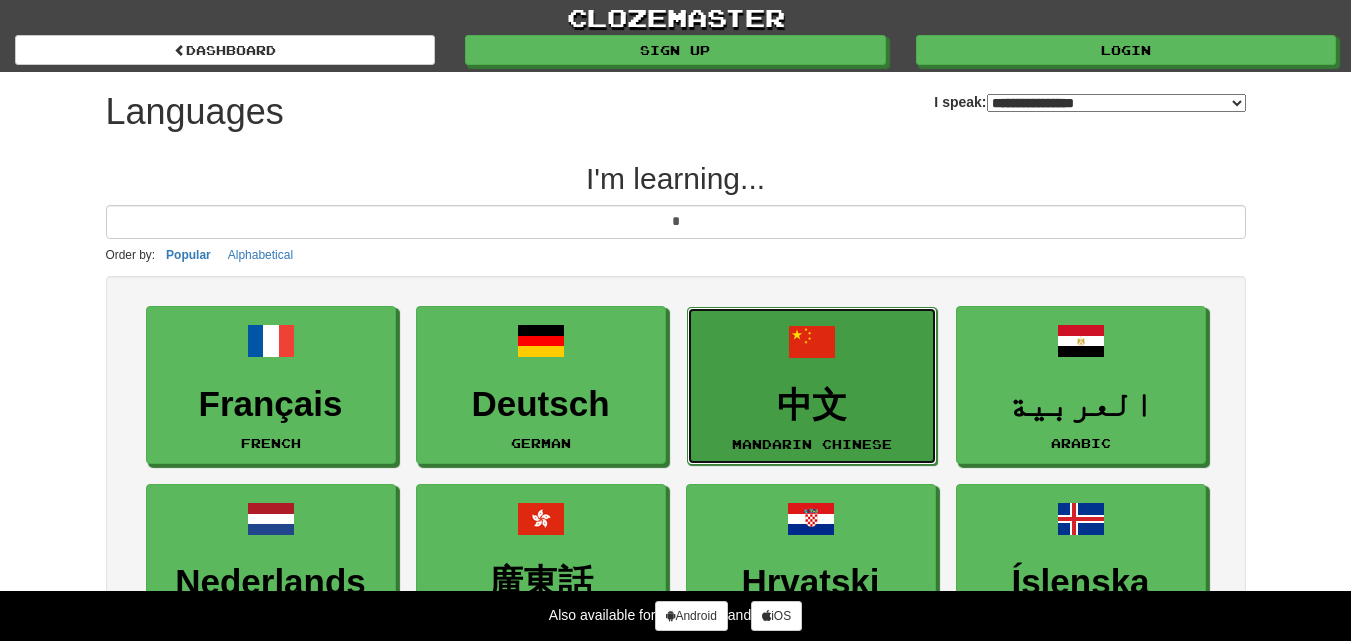 click on "中文" at bounding box center (812, 405) 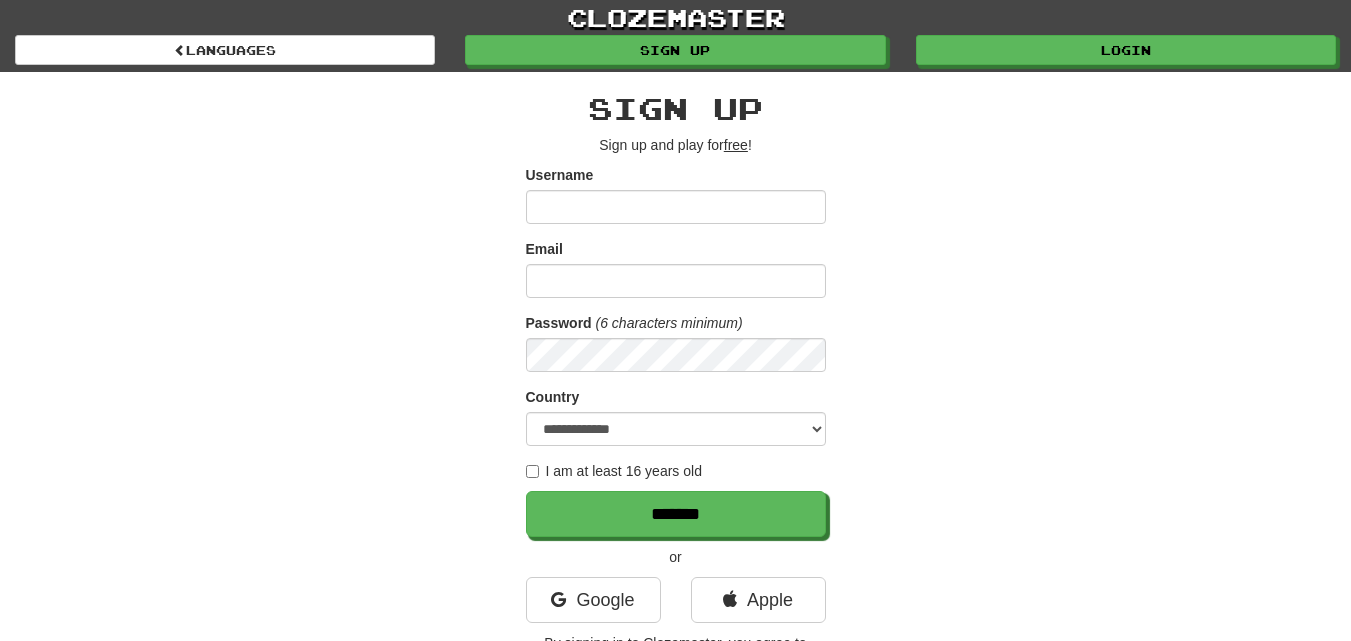scroll, scrollTop: 0, scrollLeft: 0, axis: both 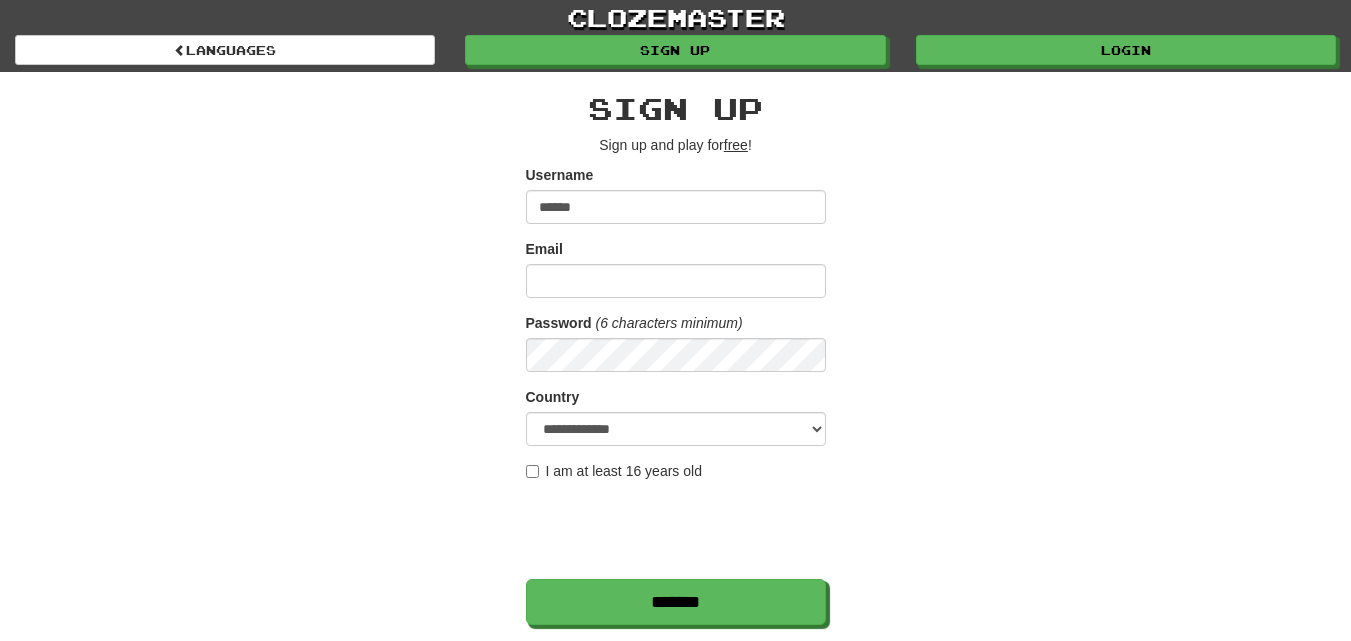 type on "******" 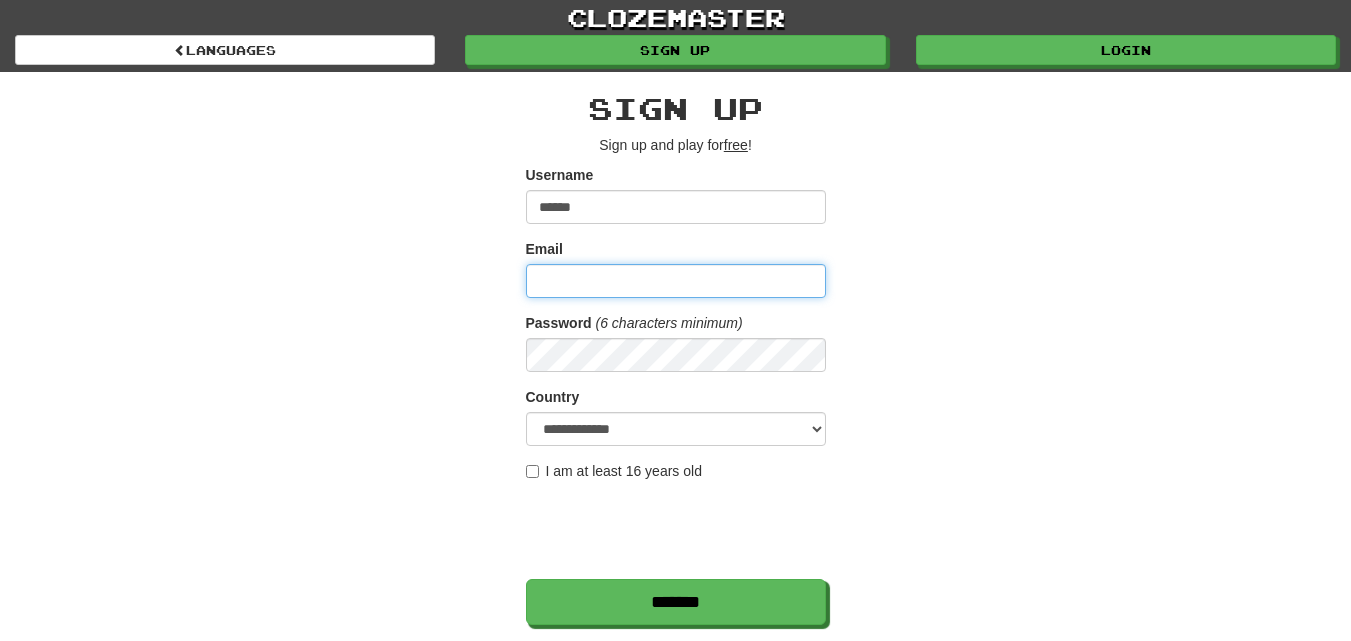 click on "Email" at bounding box center [676, 281] 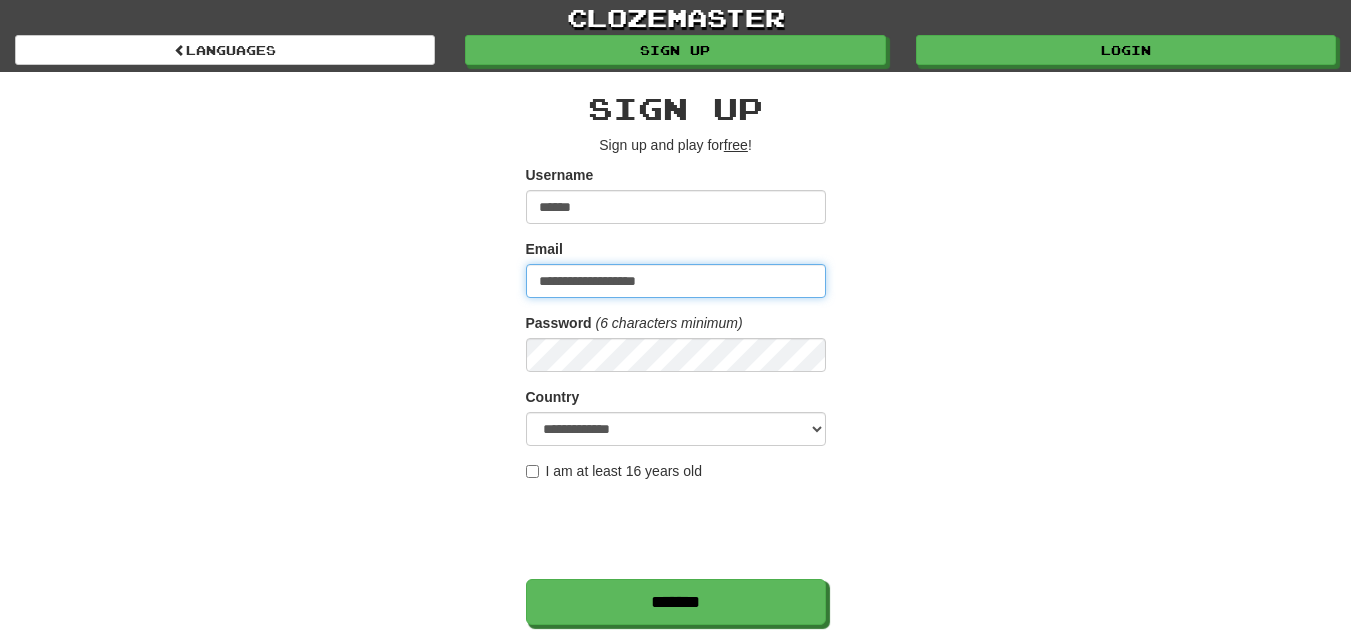 drag, startPoint x: 715, startPoint y: 280, endPoint x: 666, endPoint y: 282, distance: 49.0408 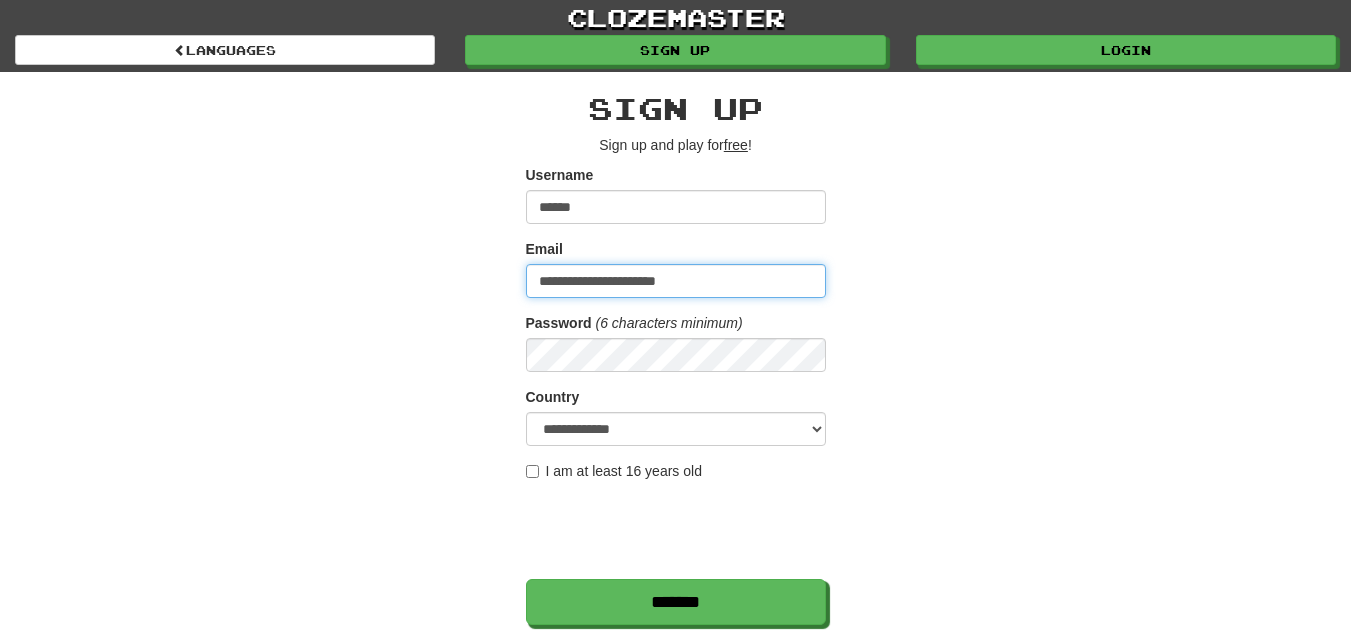 type on "**********" 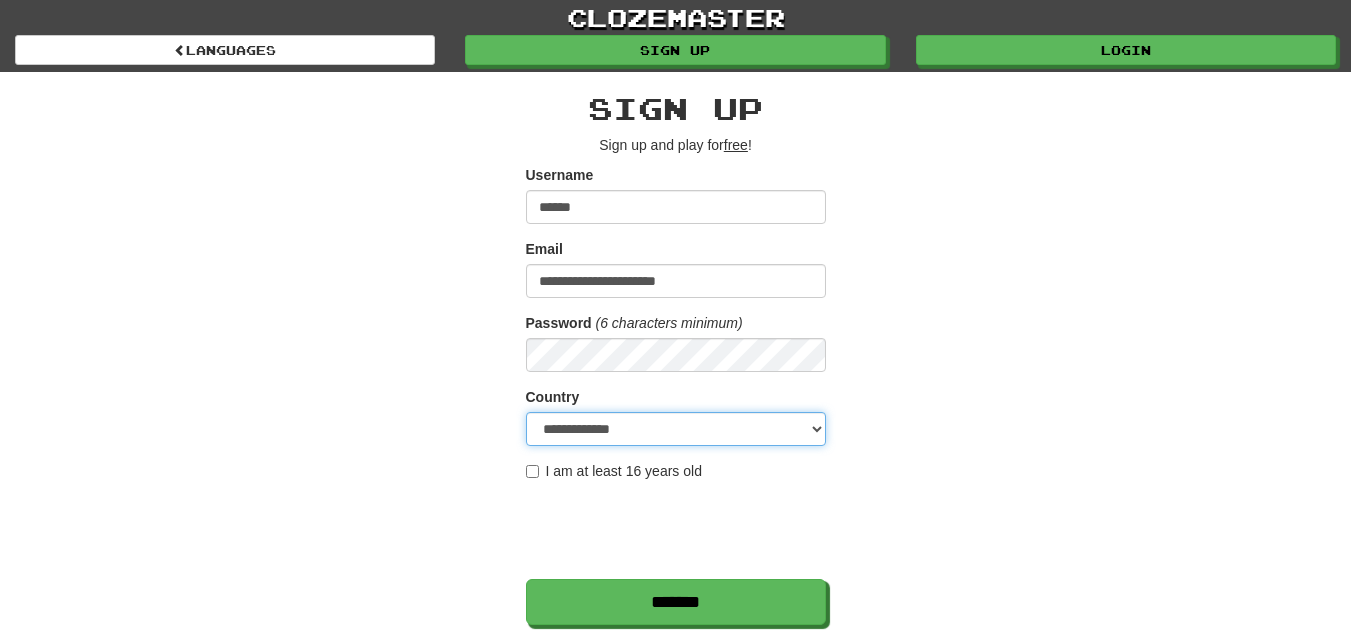 click on "**********" at bounding box center (676, 429) 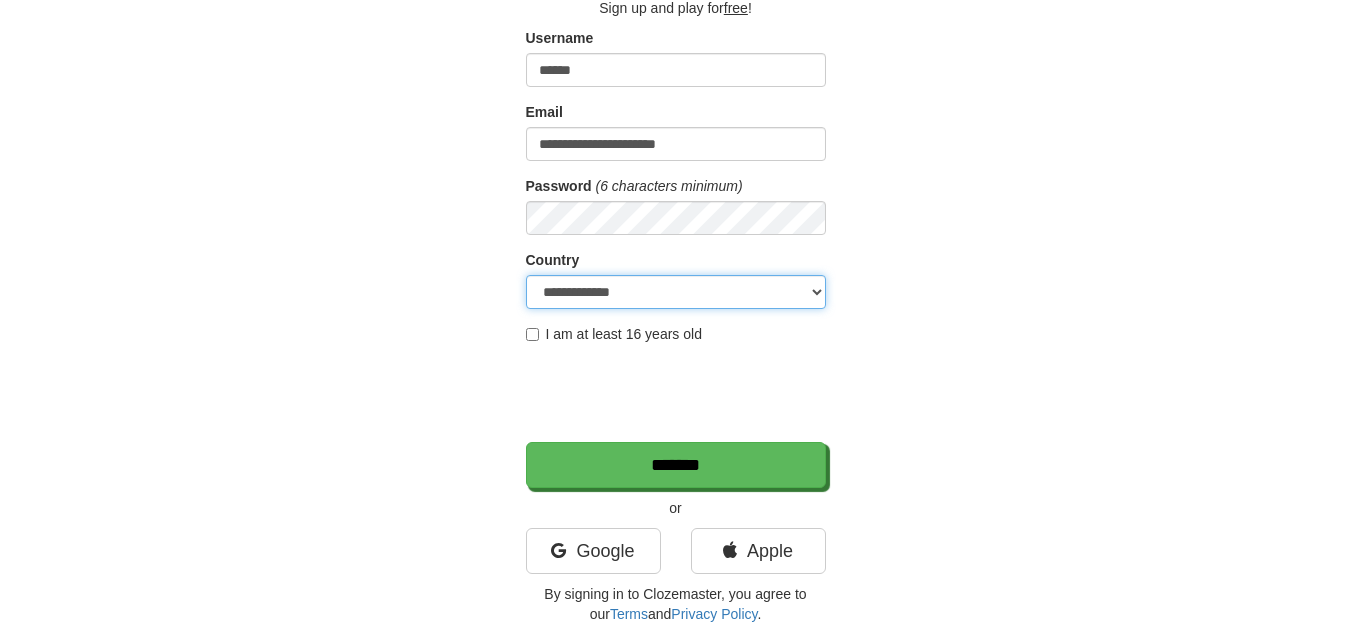 scroll, scrollTop: 142, scrollLeft: 0, axis: vertical 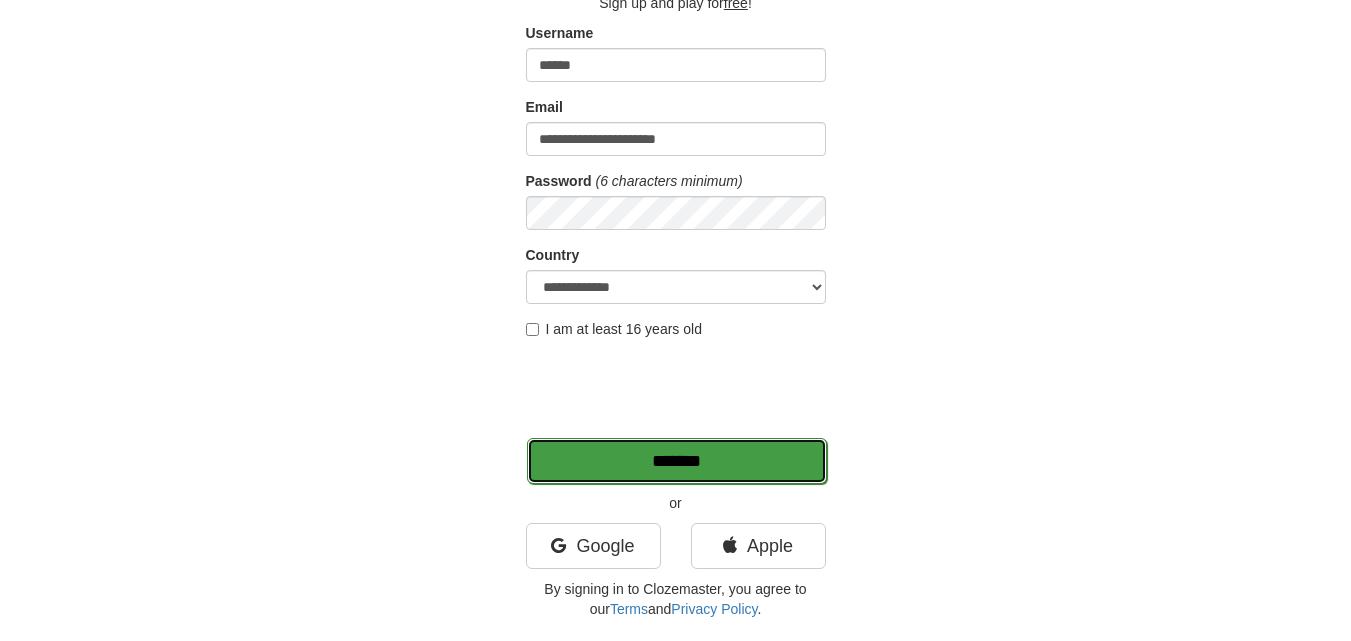 click on "*******" at bounding box center [677, 461] 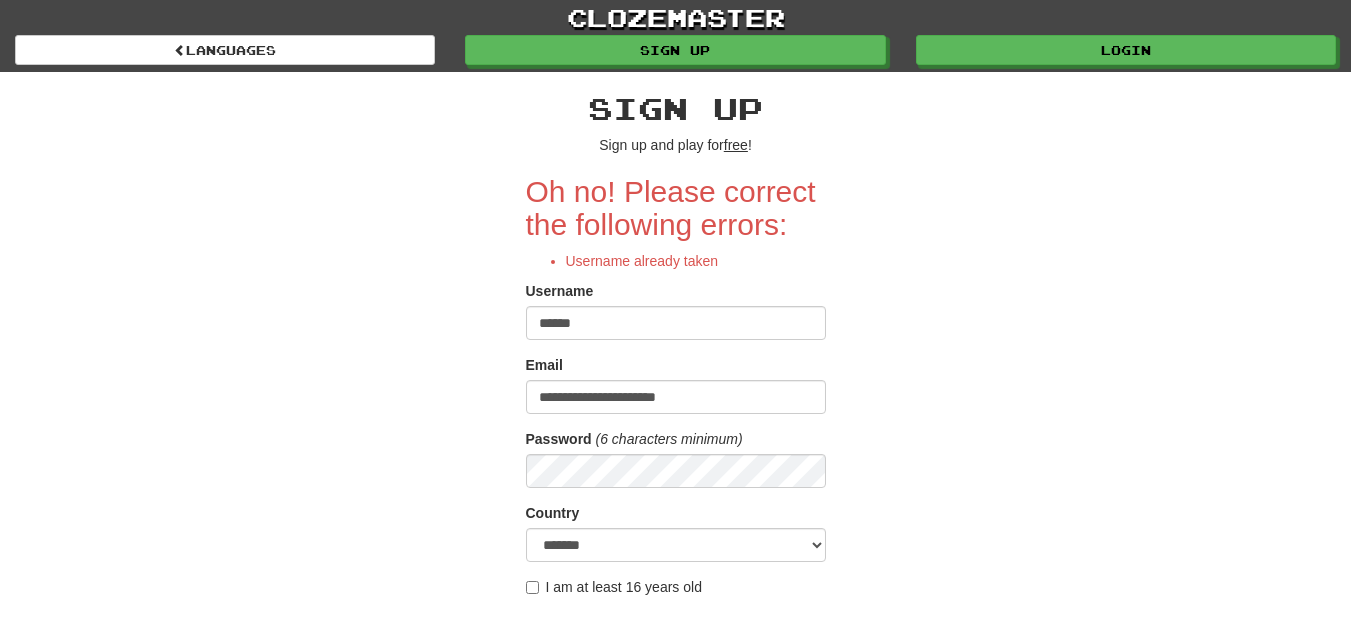 scroll, scrollTop: 0, scrollLeft: 0, axis: both 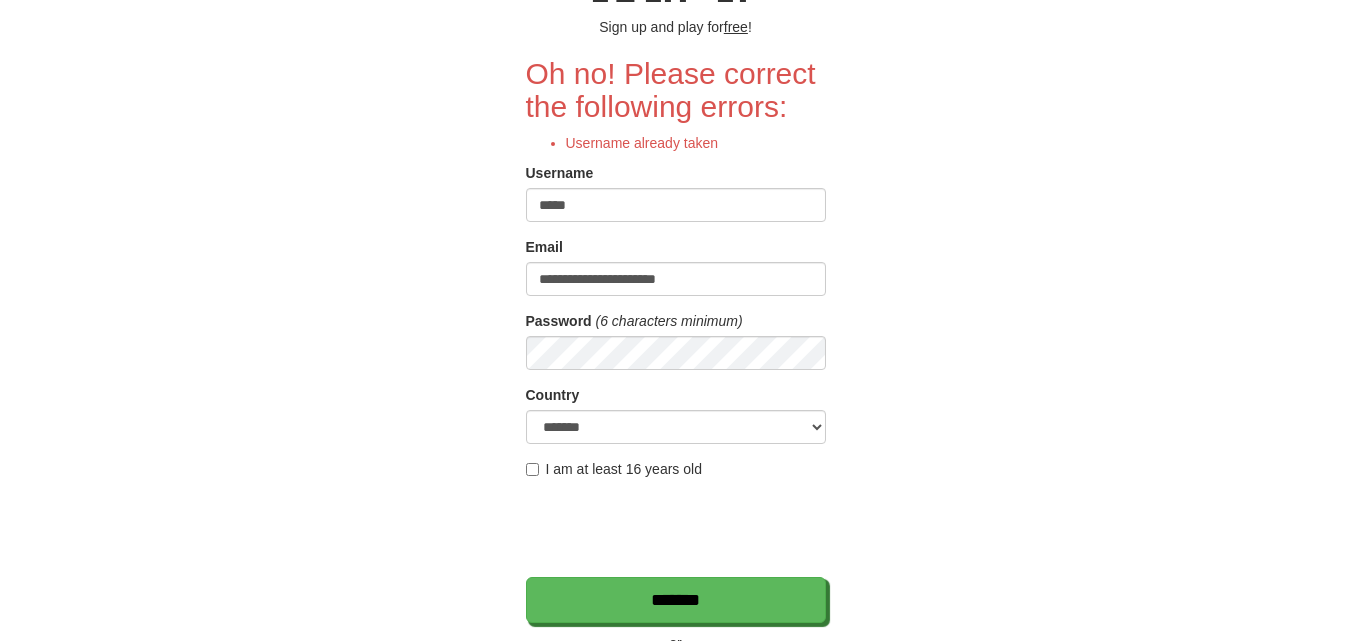 type on "*****" 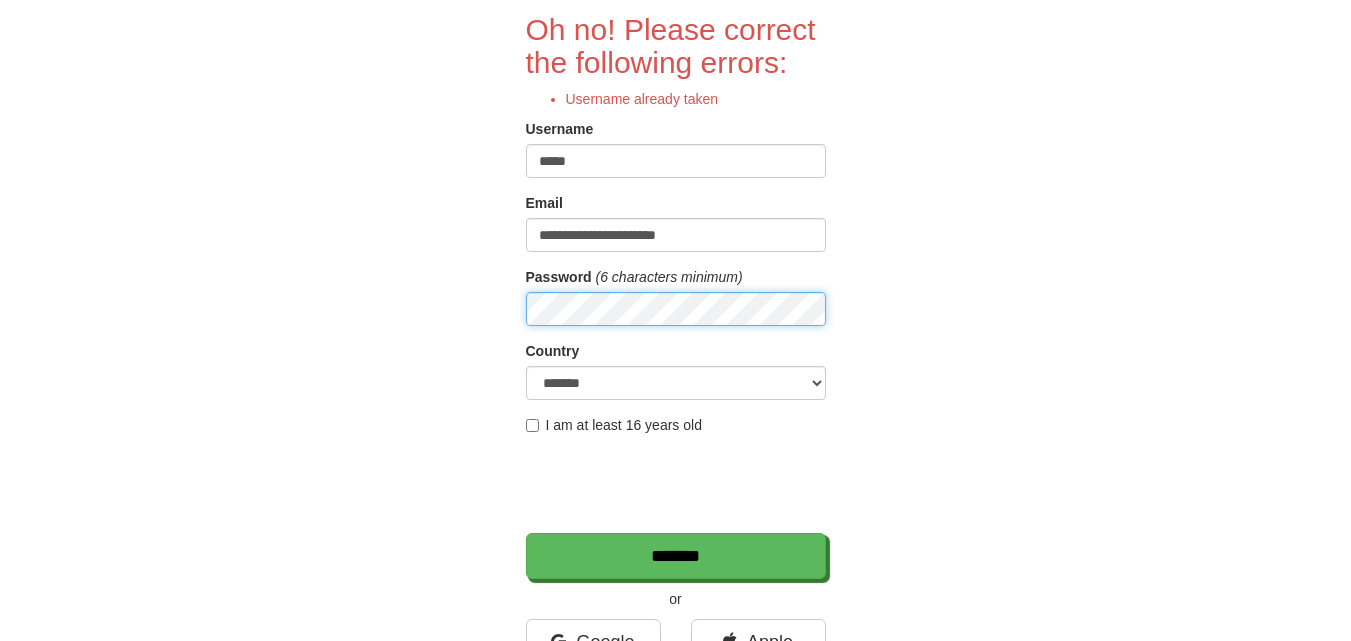 scroll, scrollTop: 175, scrollLeft: 0, axis: vertical 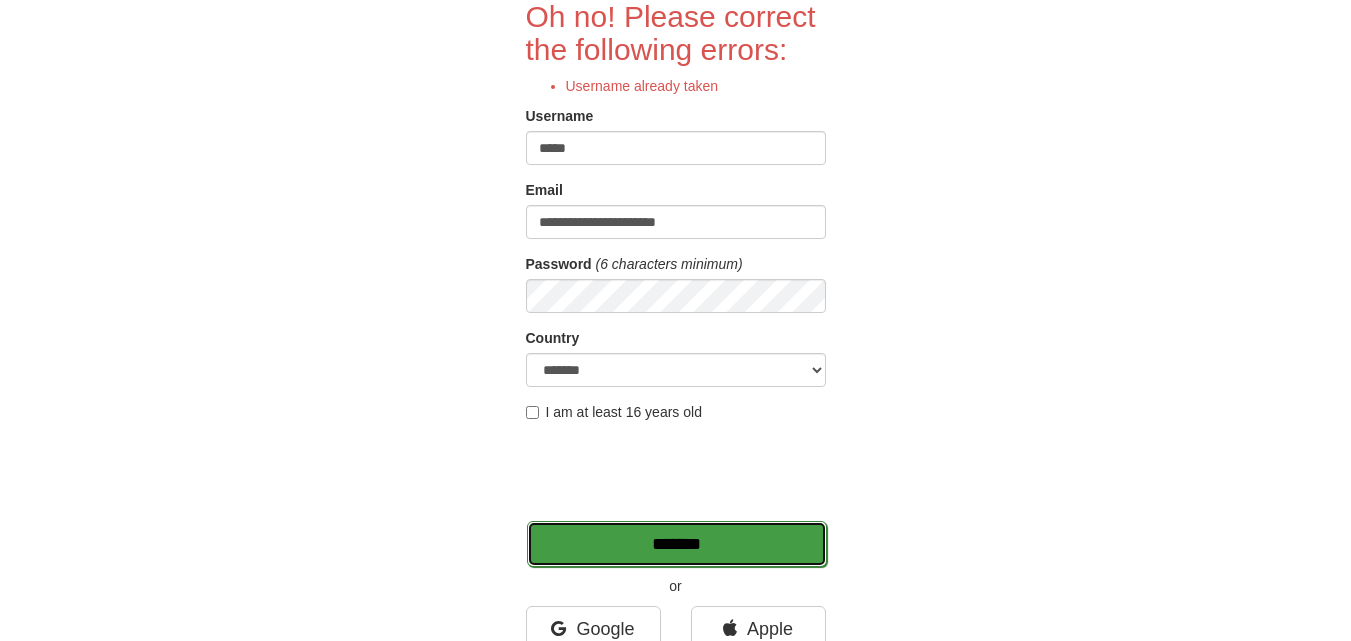 click on "*******" at bounding box center [677, 544] 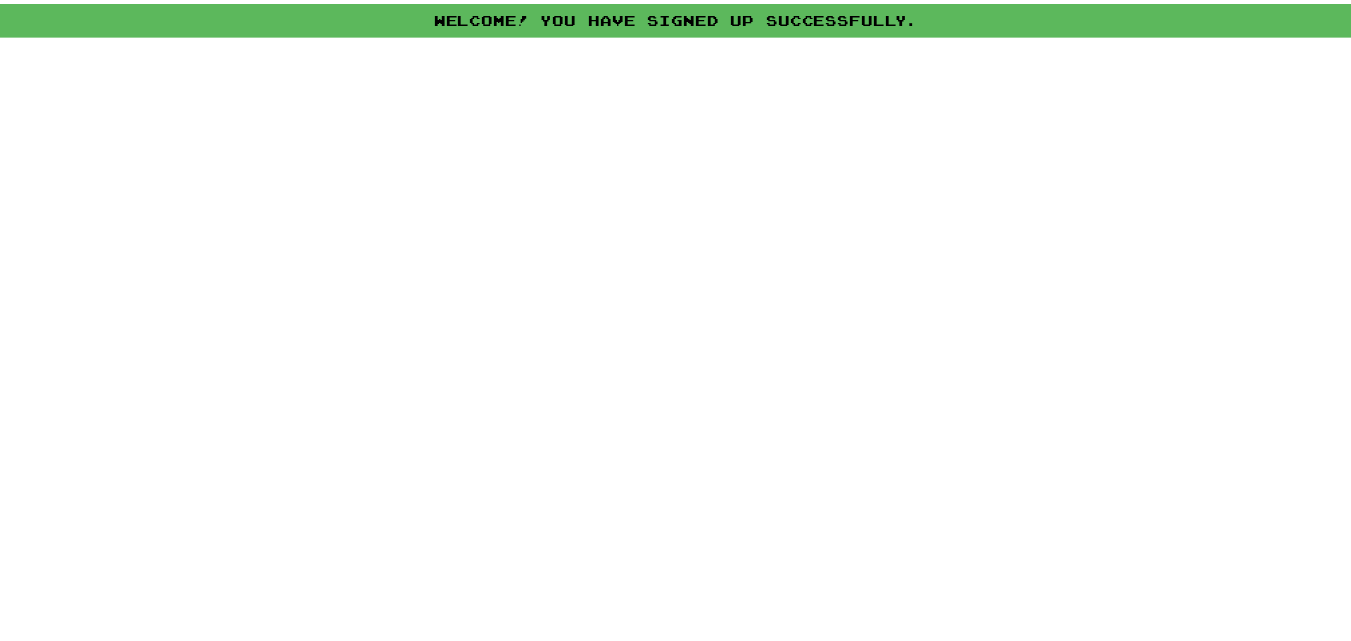scroll, scrollTop: 0, scrollLeft: 0, axis: both 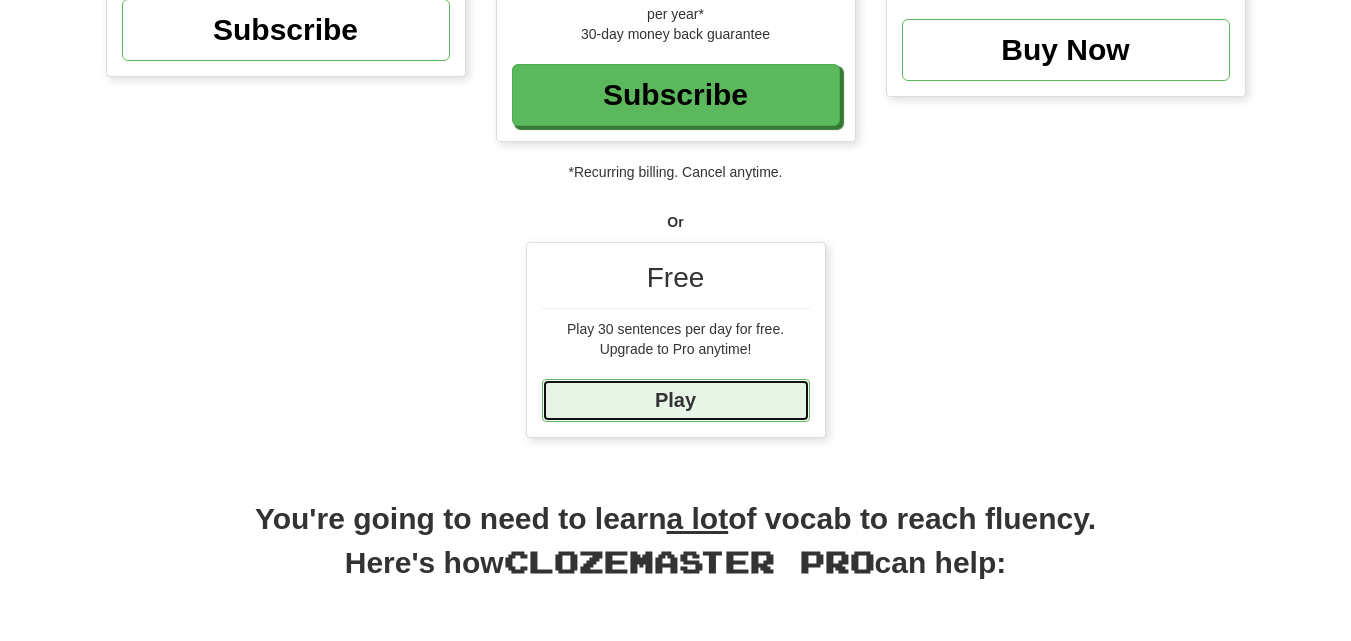 click on "Play" at bounding box center [676, 400] 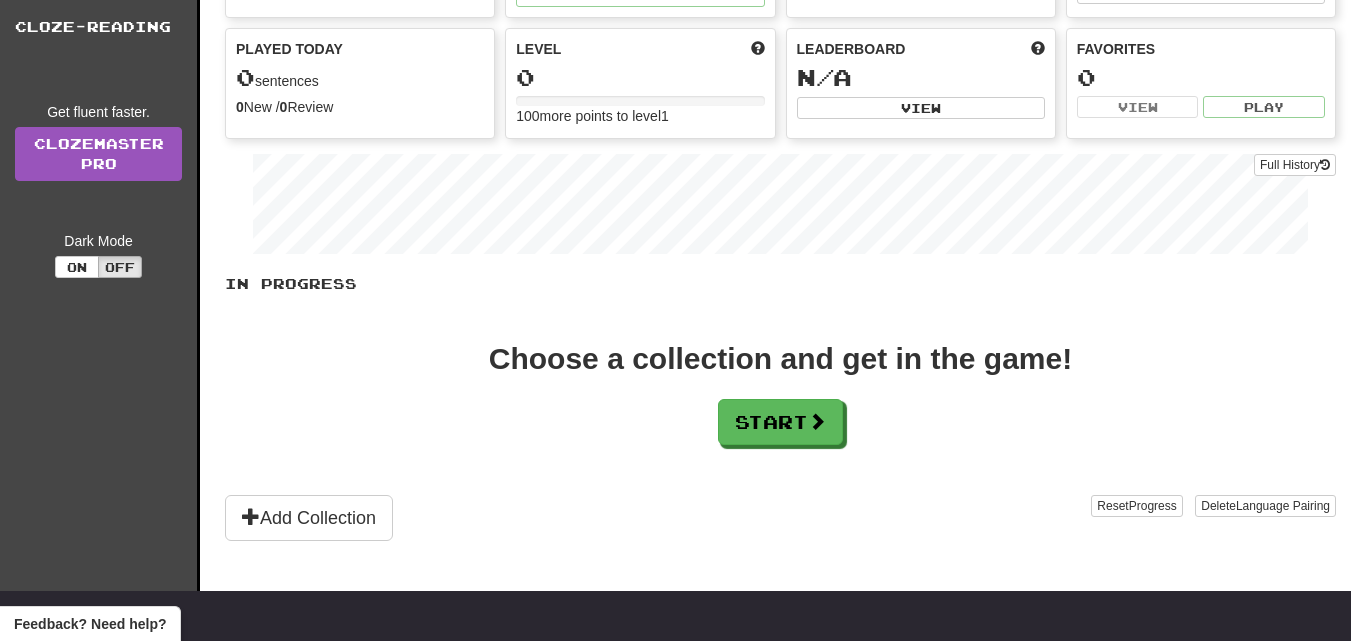 scroll, scrollTop: 257, scrollLeft: 0, axis: vertical 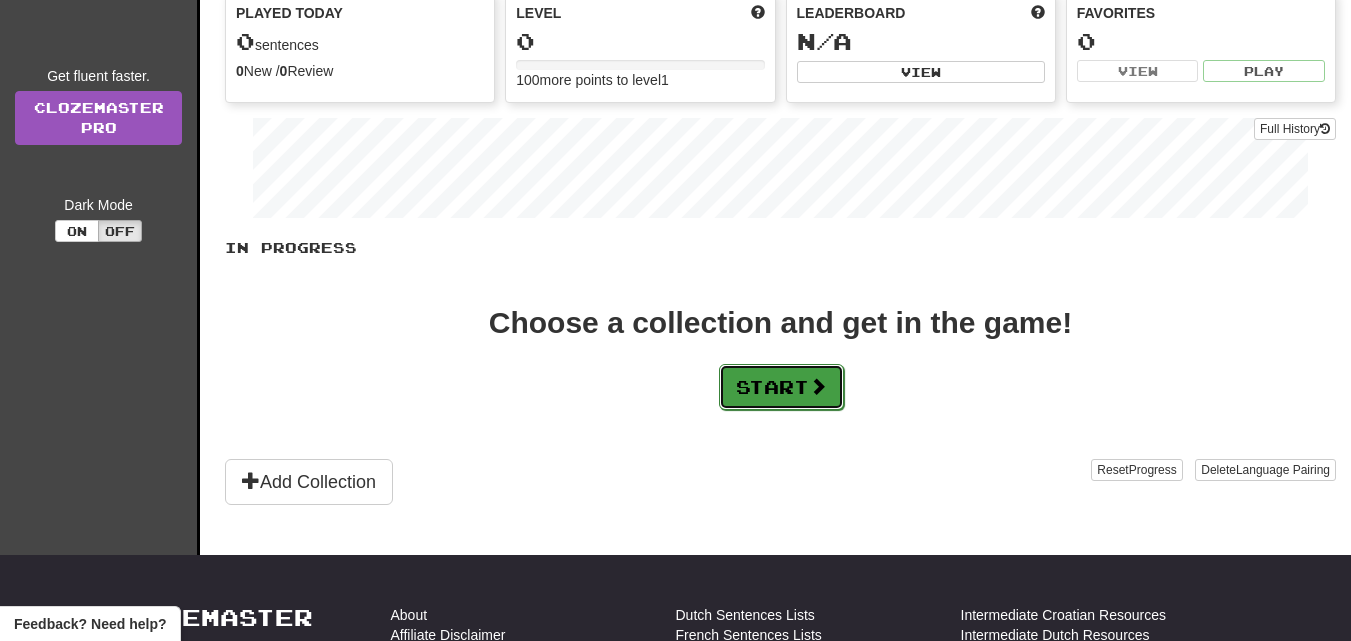 click on "Start" at bounding box center (781, 387) 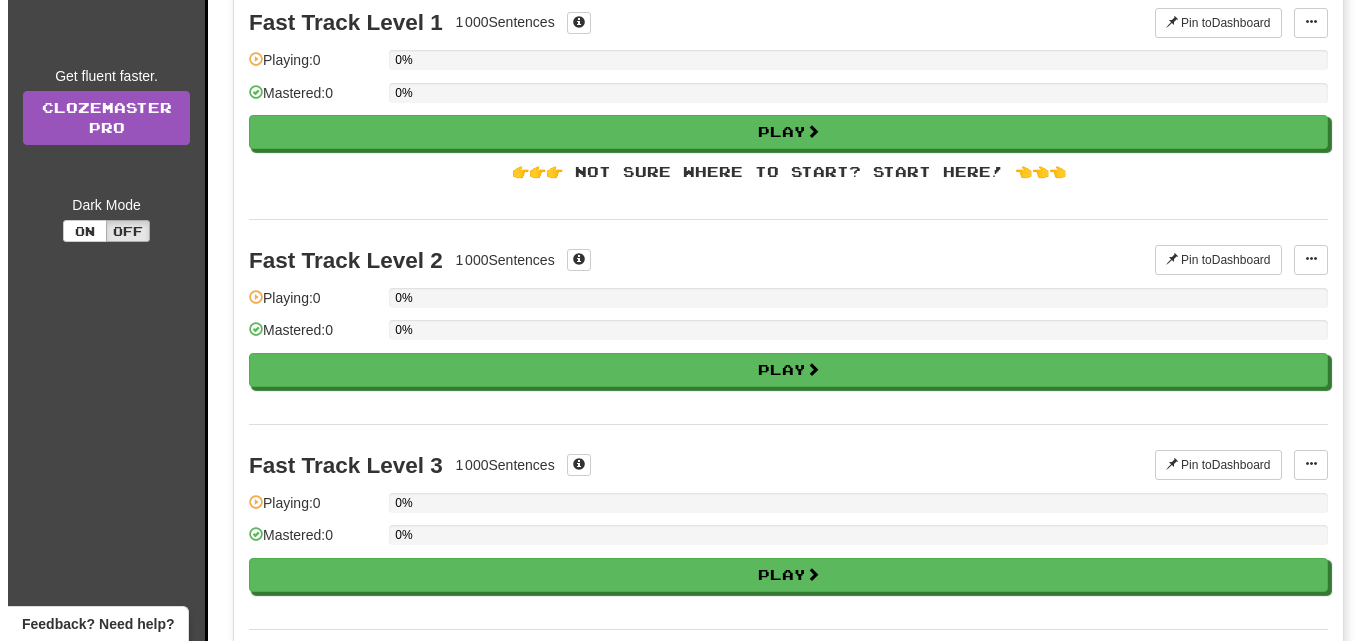 scroll, scrollTop: 0, scrollLeft: 0, axis: both 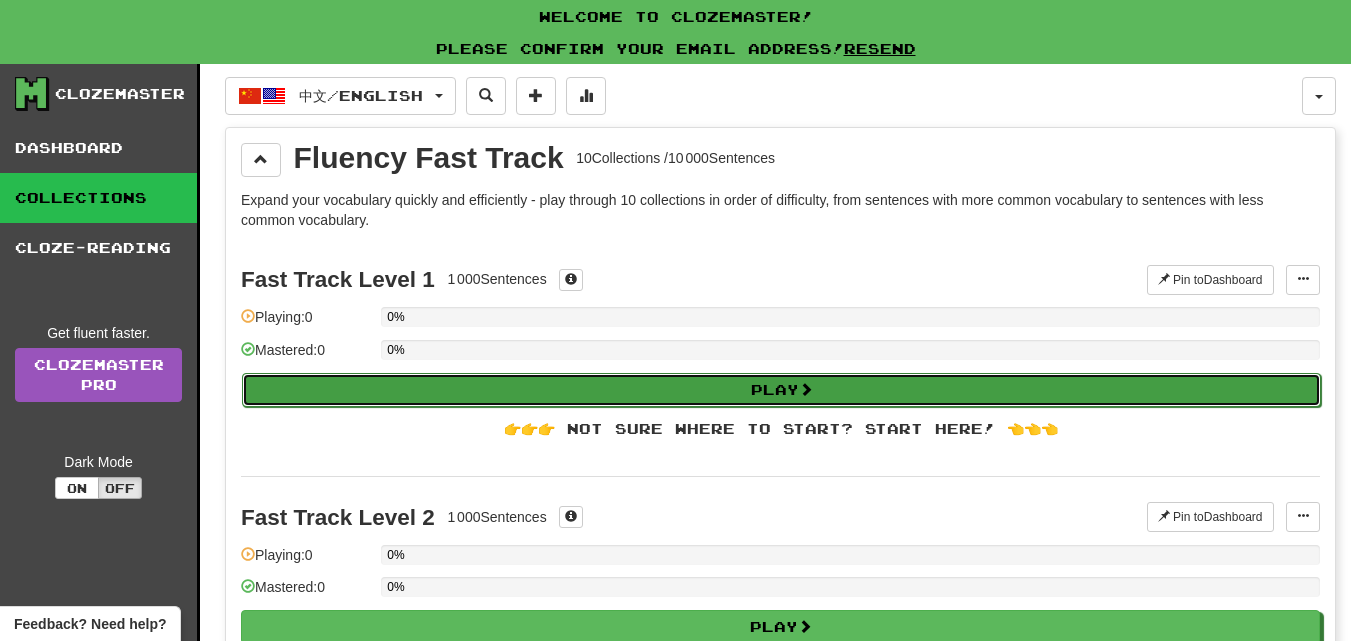 click on "Play" at bounding box center [781, 390] 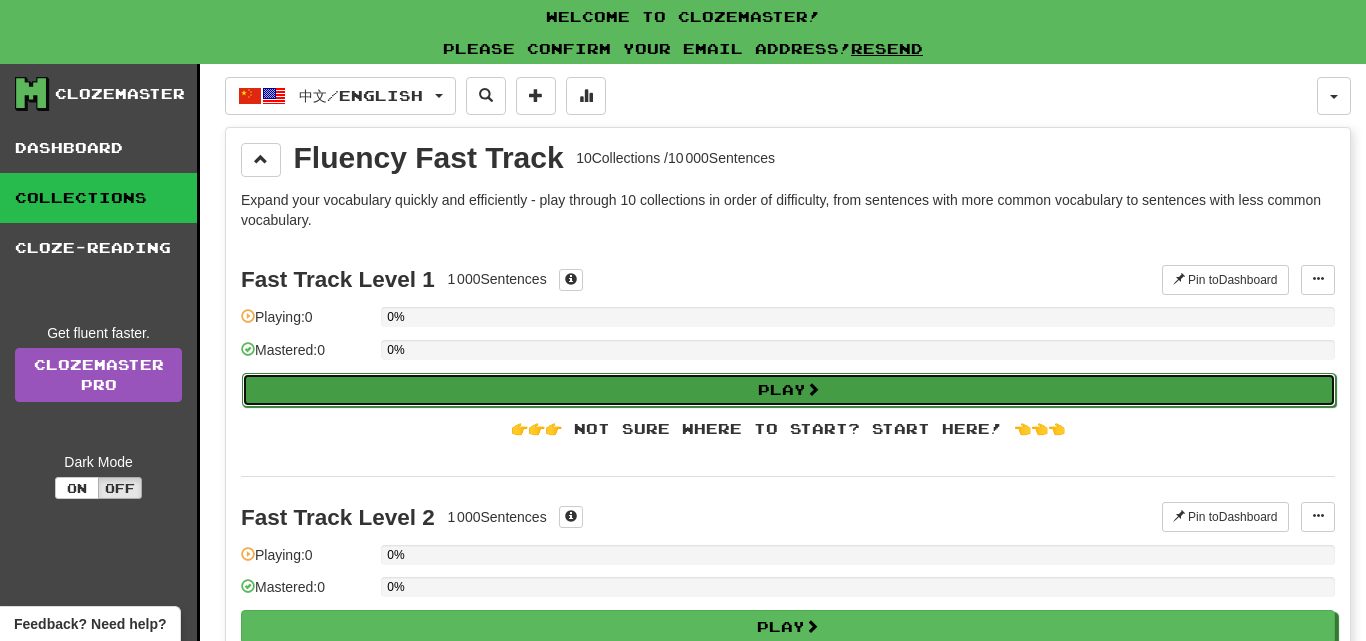 select on "**" 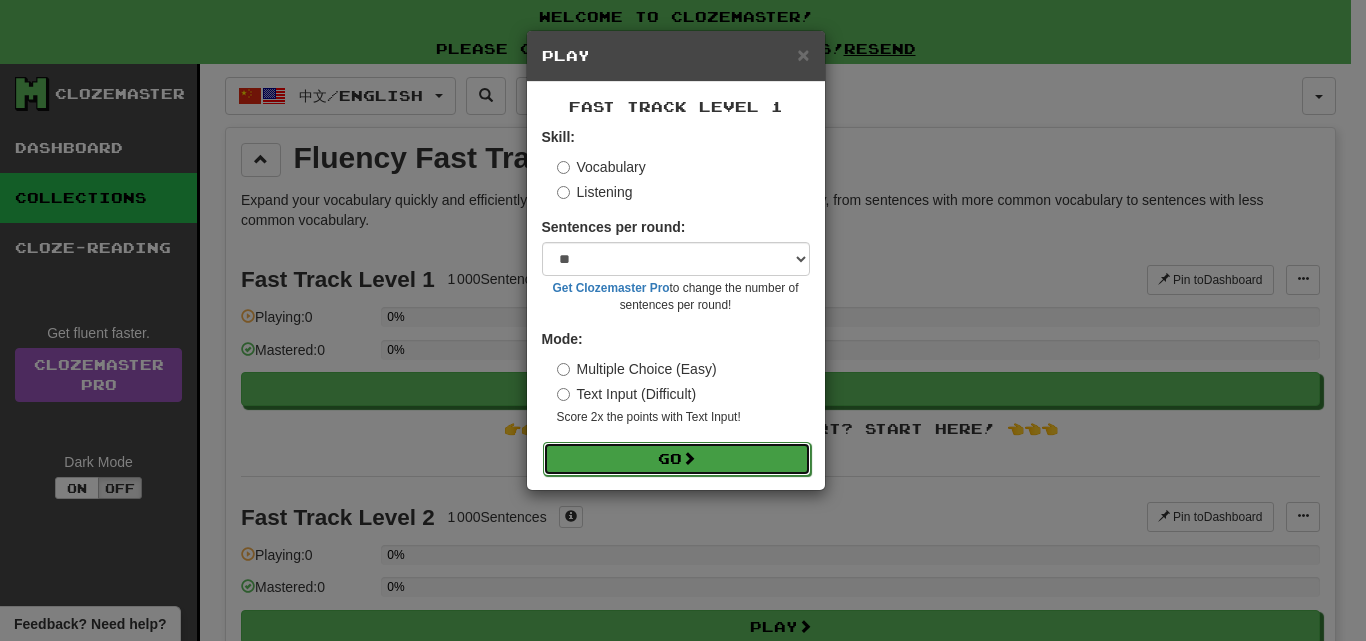 click on "Go" at bounding box center (677, 459) 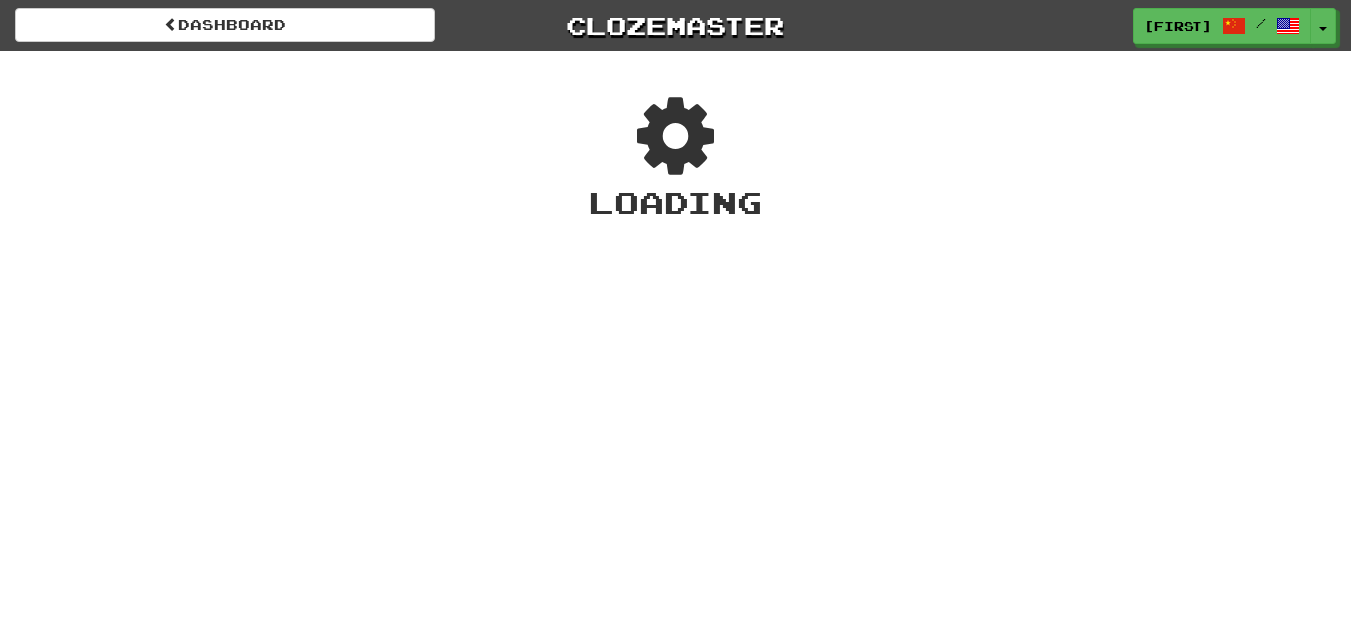 scroll, scrollTop: 0, scrollLeft: 0, axis: both 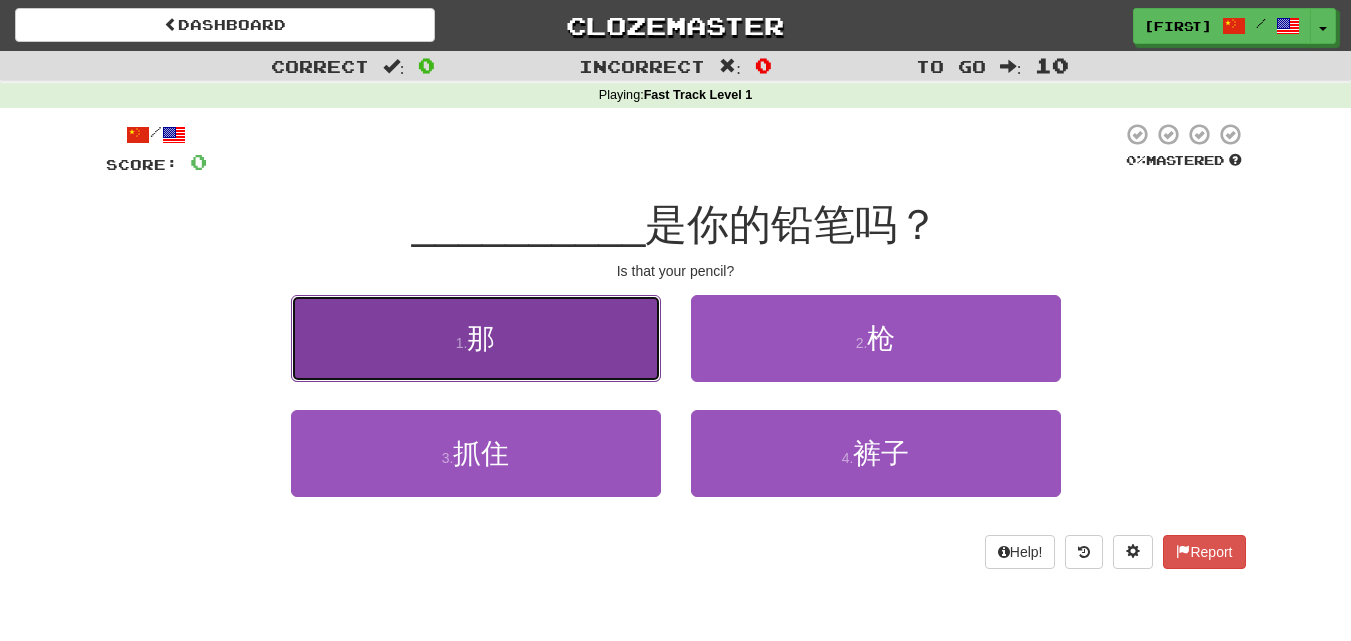 click on "1 .  那" at bounding box center [476, 338] 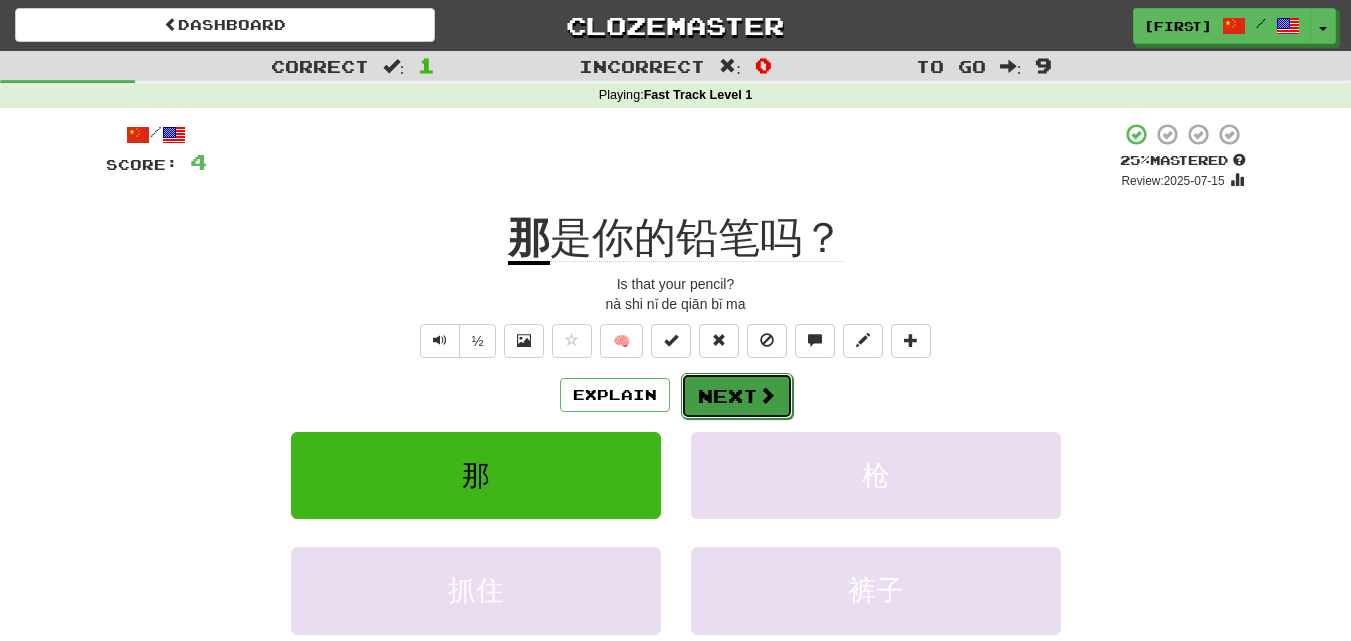 click on "Next" at bounding box center (737, 396) 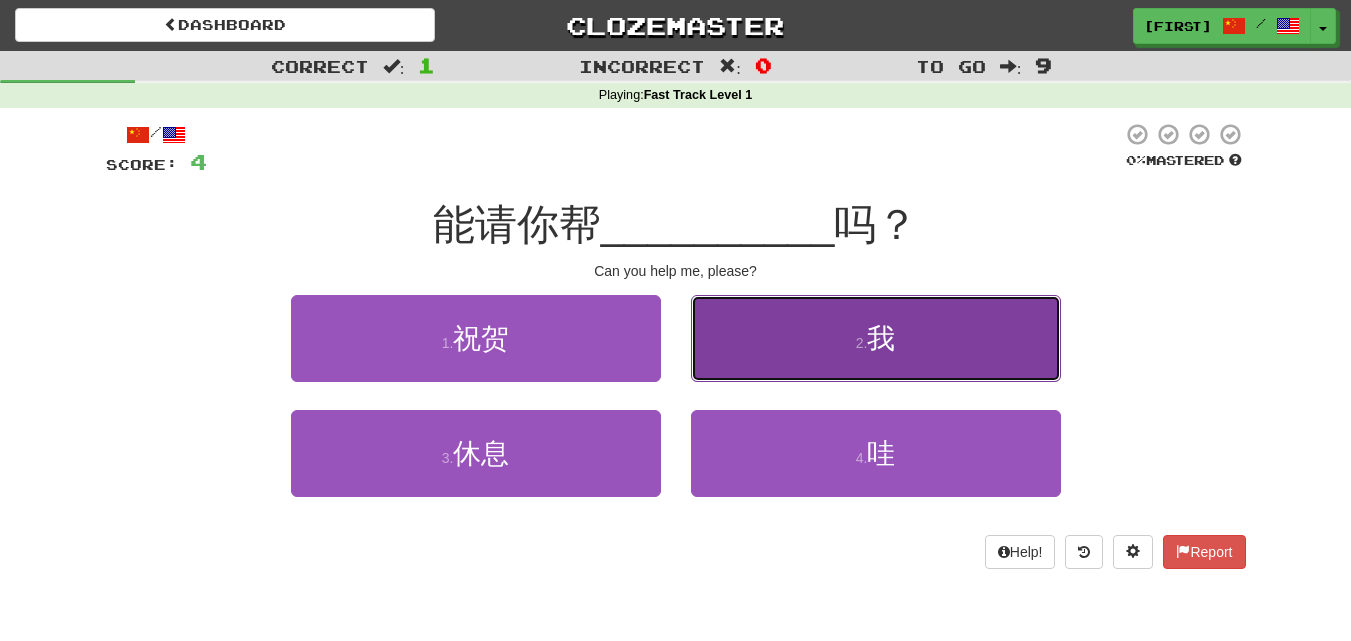 click on "2 .  我" at bounding box center [876, 338] 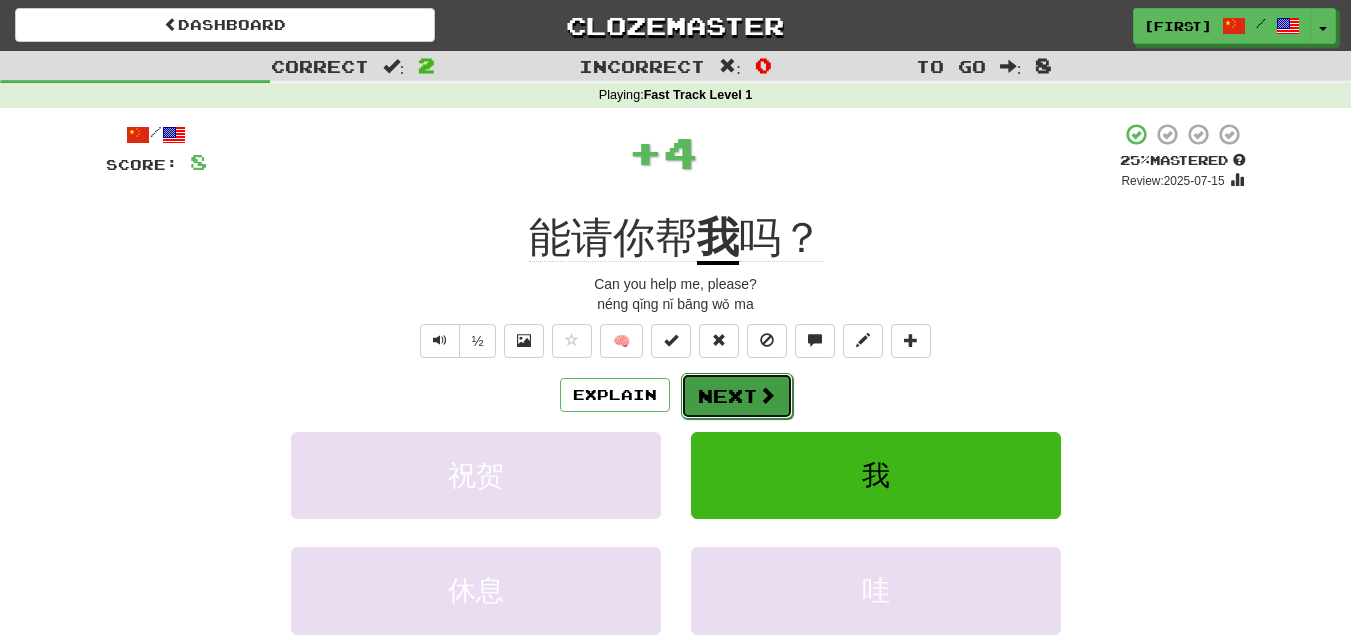 click at bounding box center [767, 395] 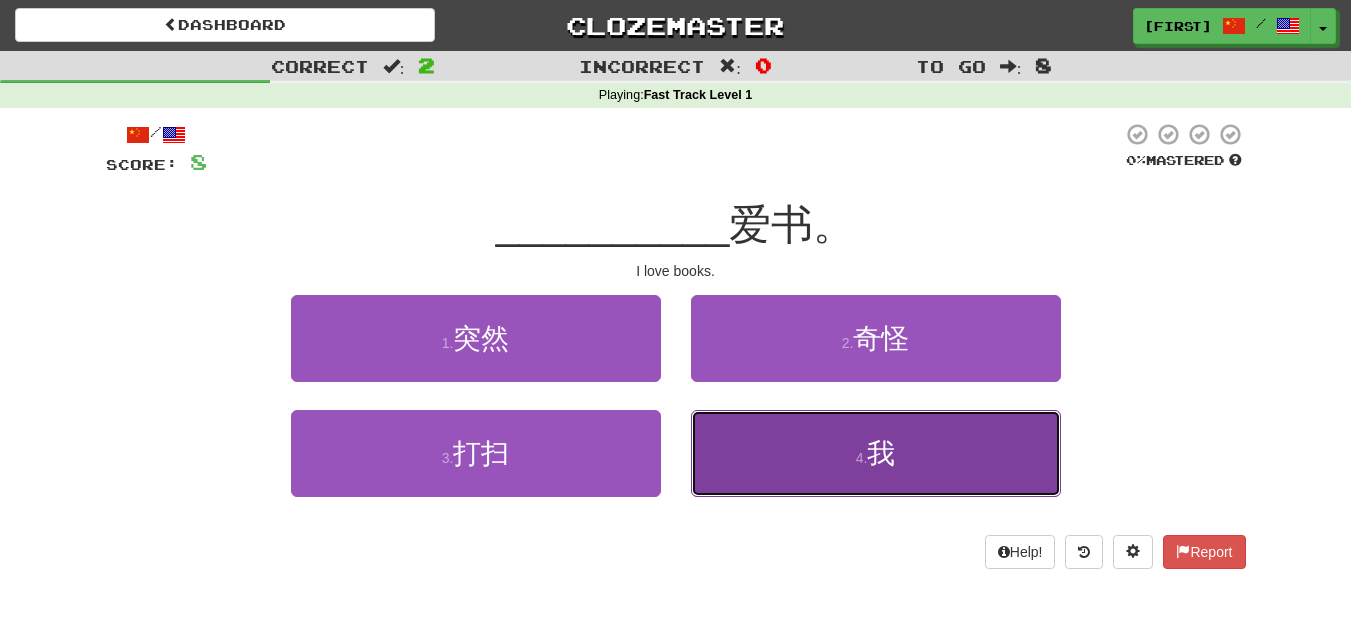 click on "4 .  我" at bounding box center (876, 453) 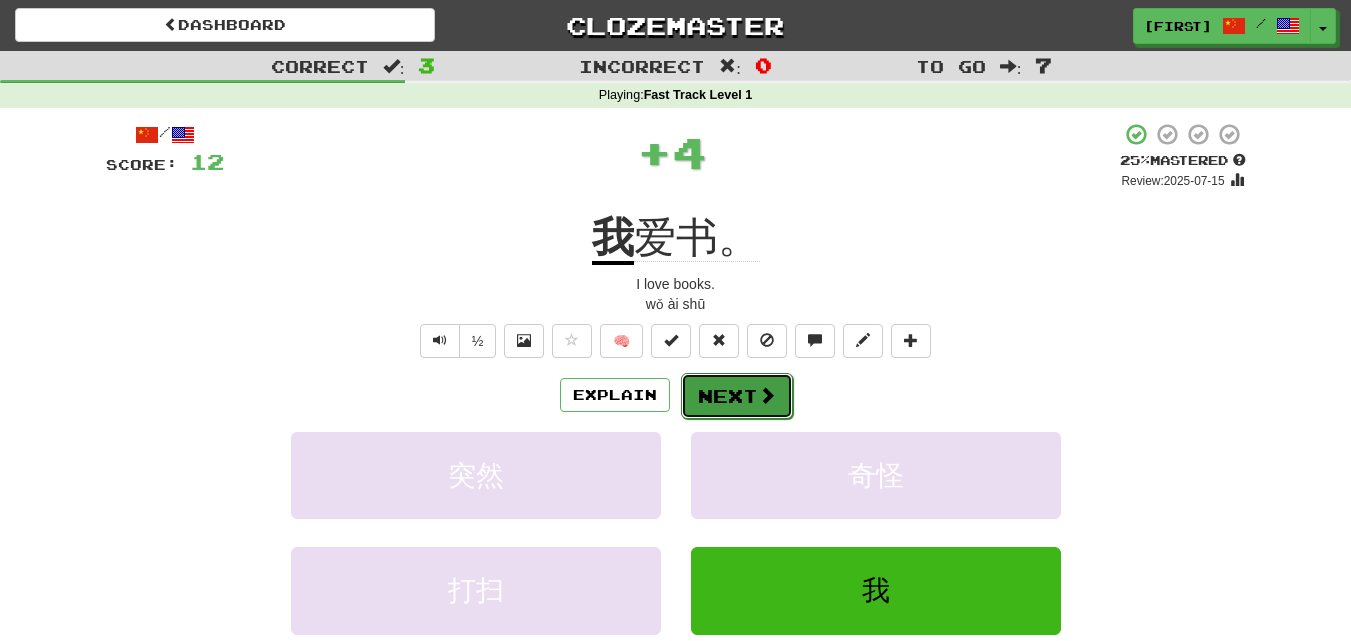 click on "Next" at bounding box center [737, 396] 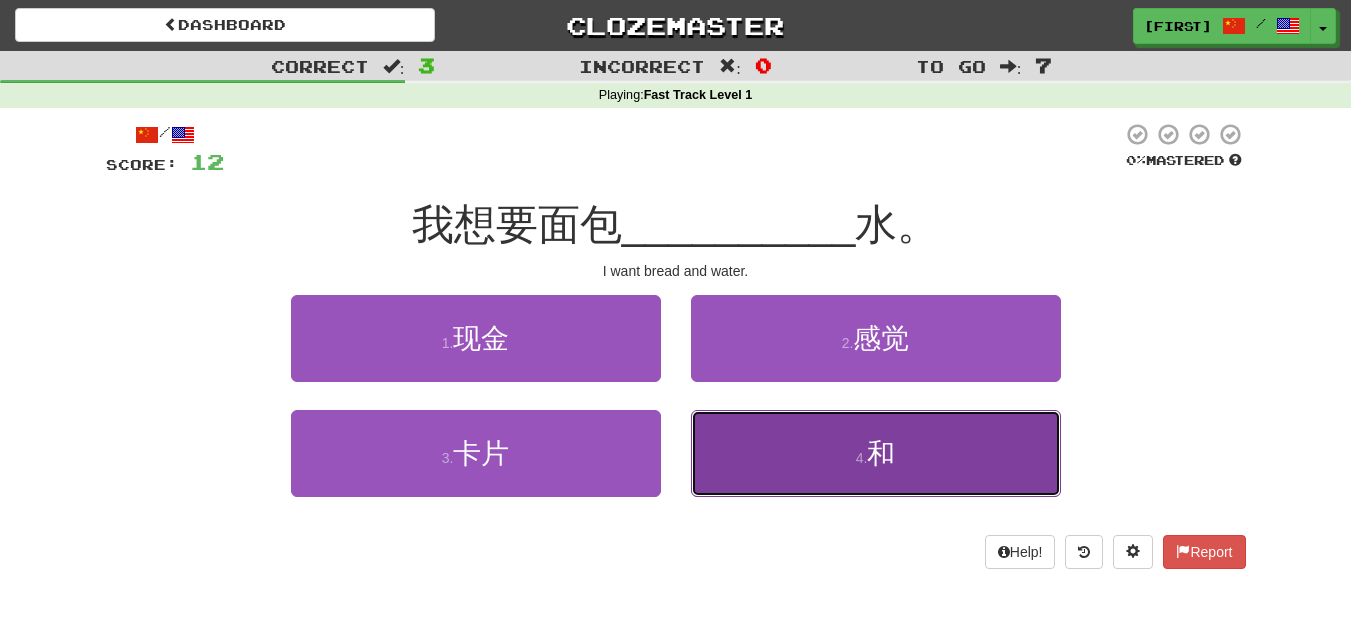 click on "4 .  和" at bounding box center [876, 453] 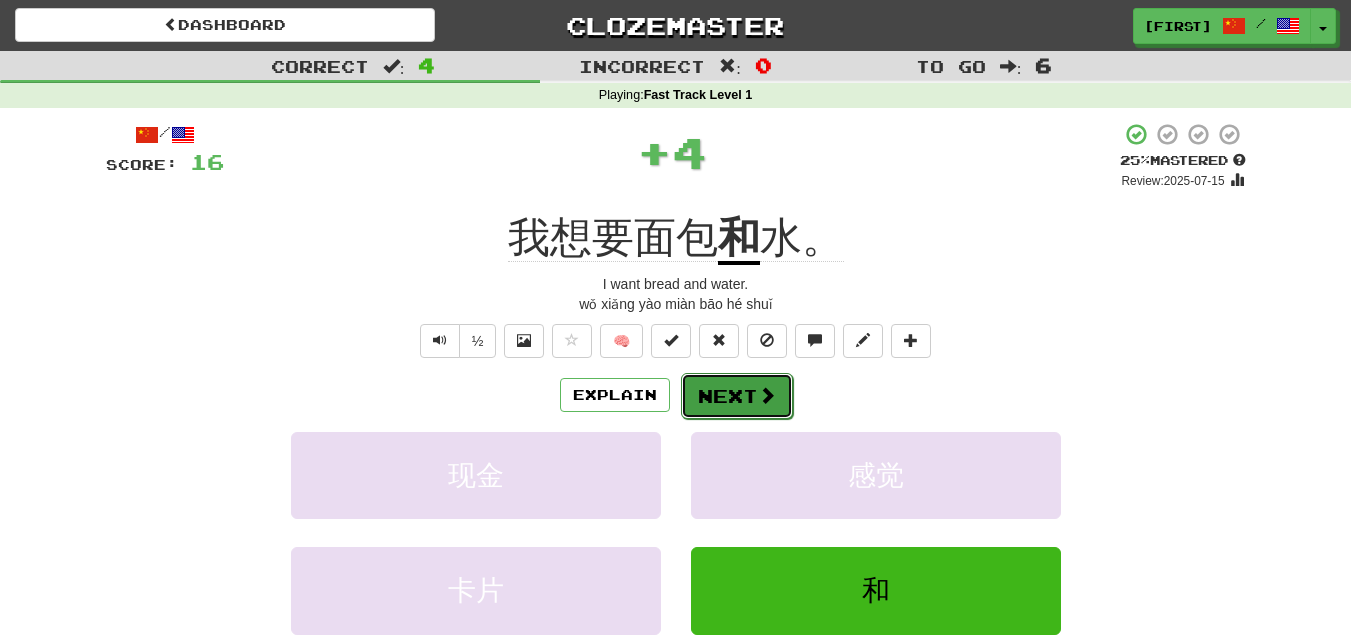 click on "Next" at bounding box center [737, 396] 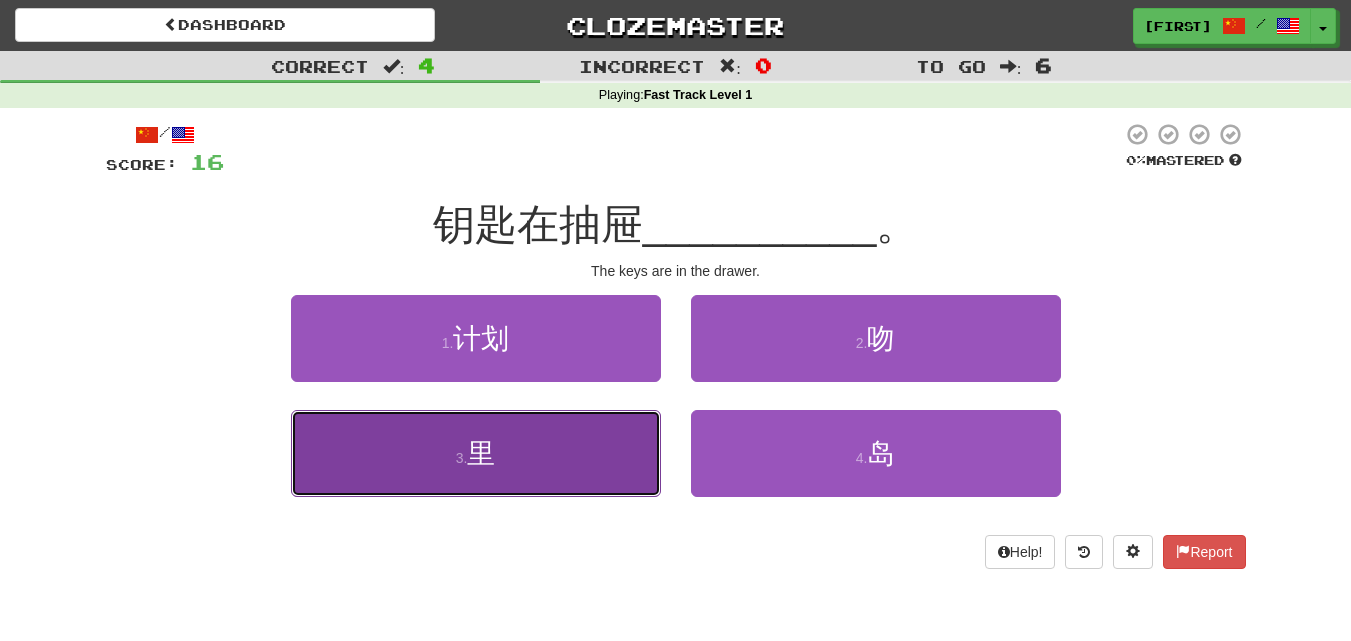 click on "3 .  里" at bounding box center (476, 453) 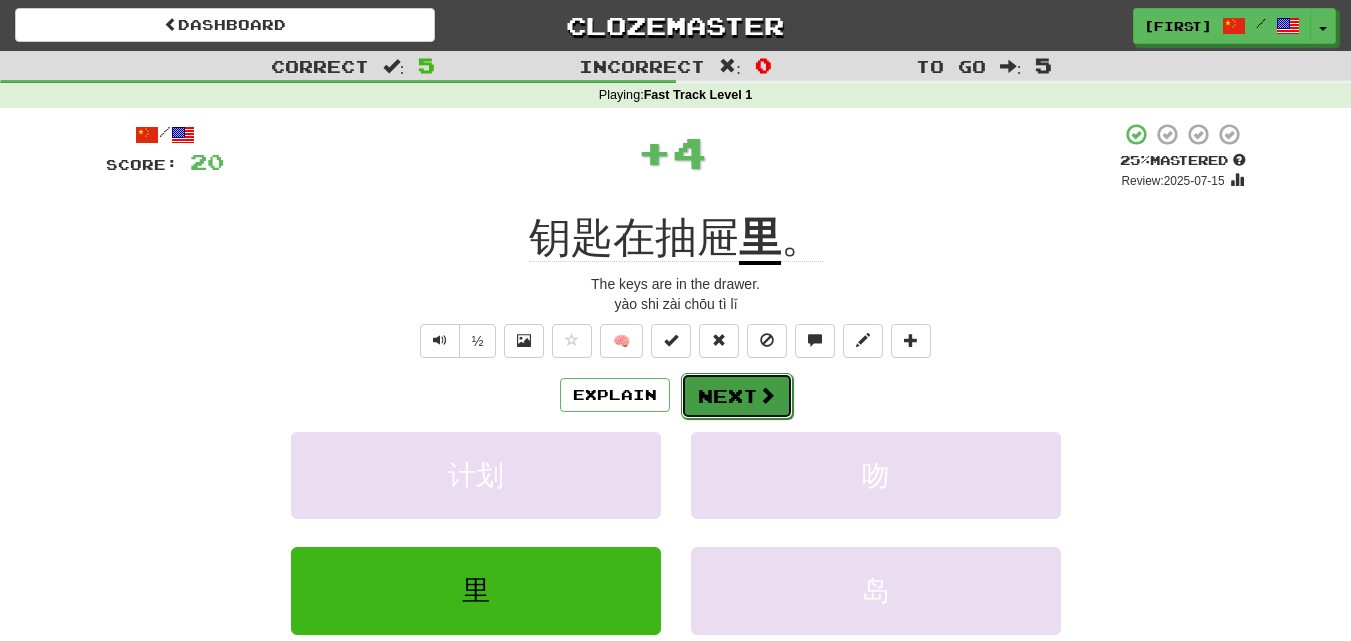 click on "Next" at bounding box center (737, 396) 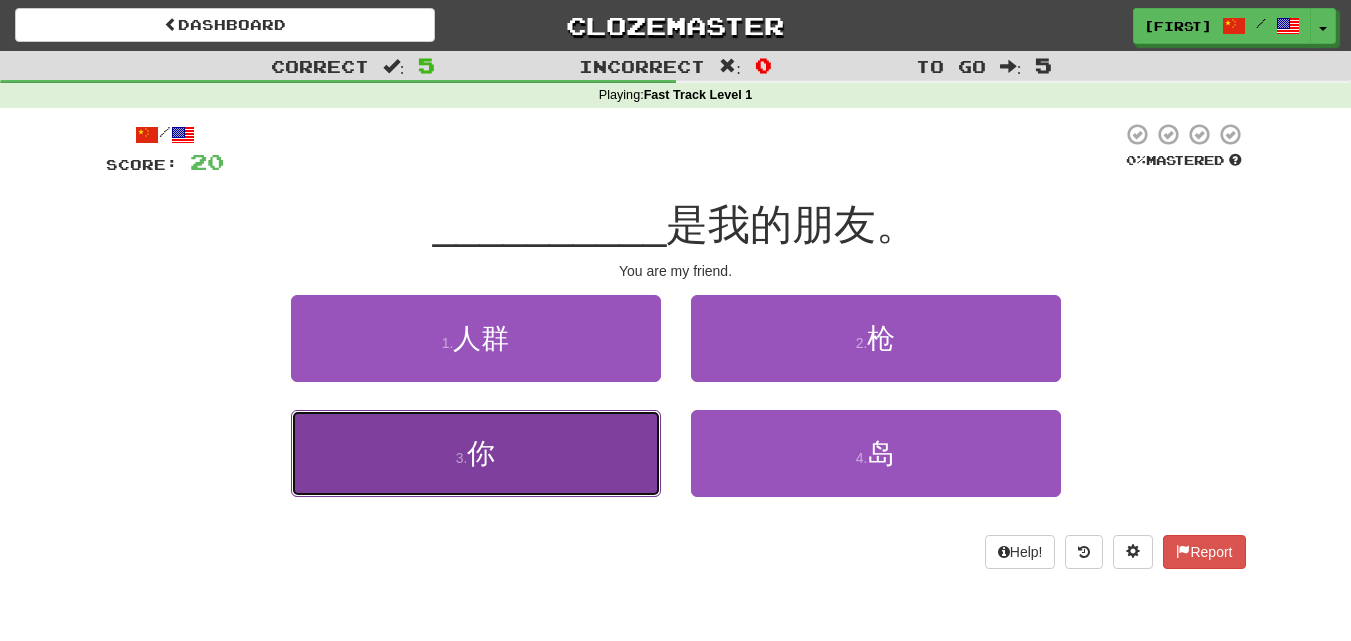 click on "3 .  你" at bounding box center (476, 453) 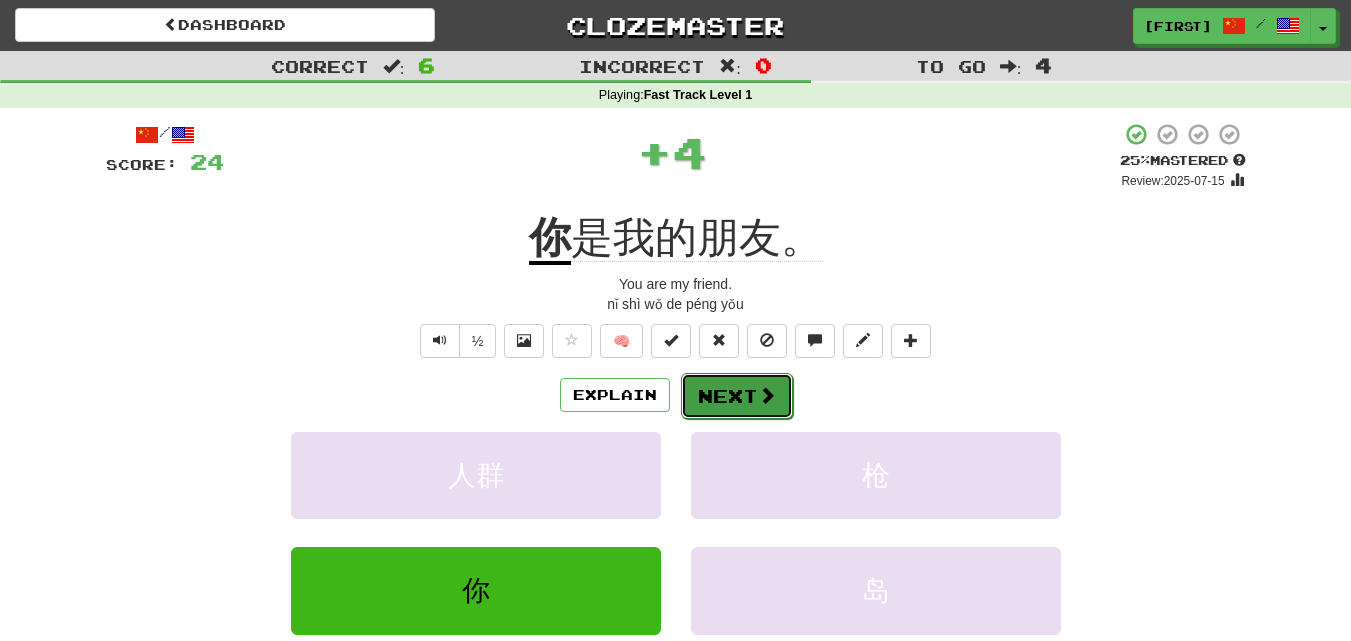 click on "Next" at bounding box center (737, 396) 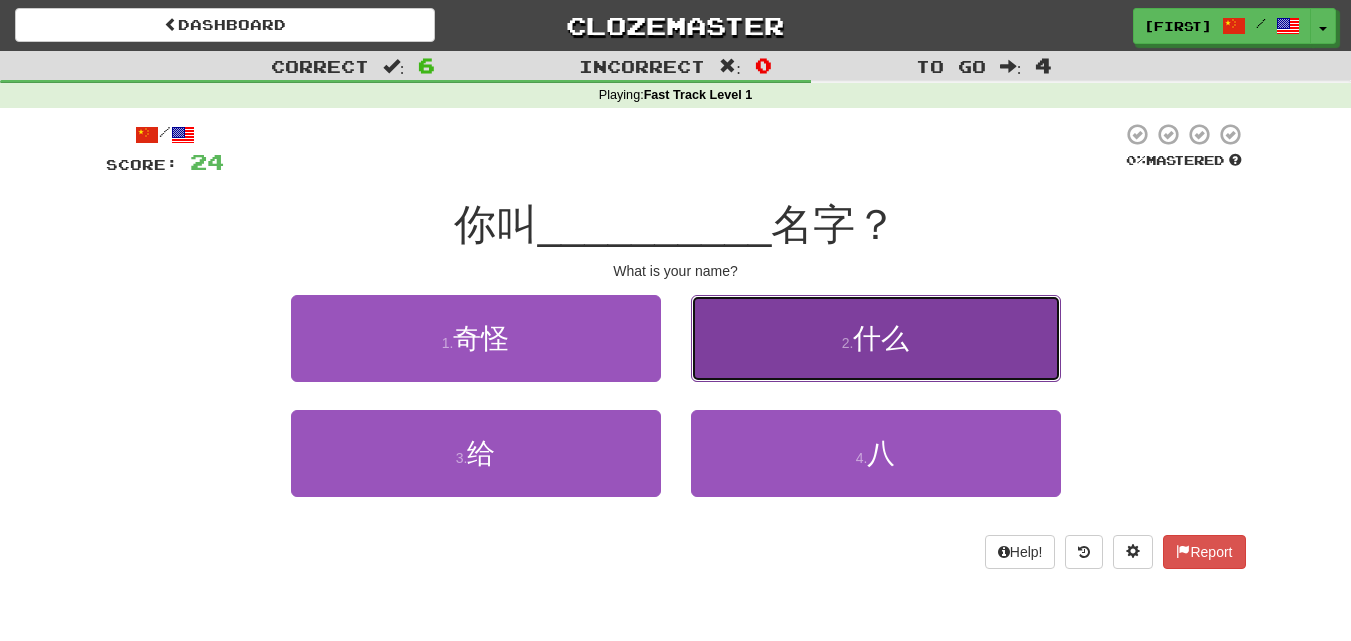 click on "什么" at bounding box center (881, 338) 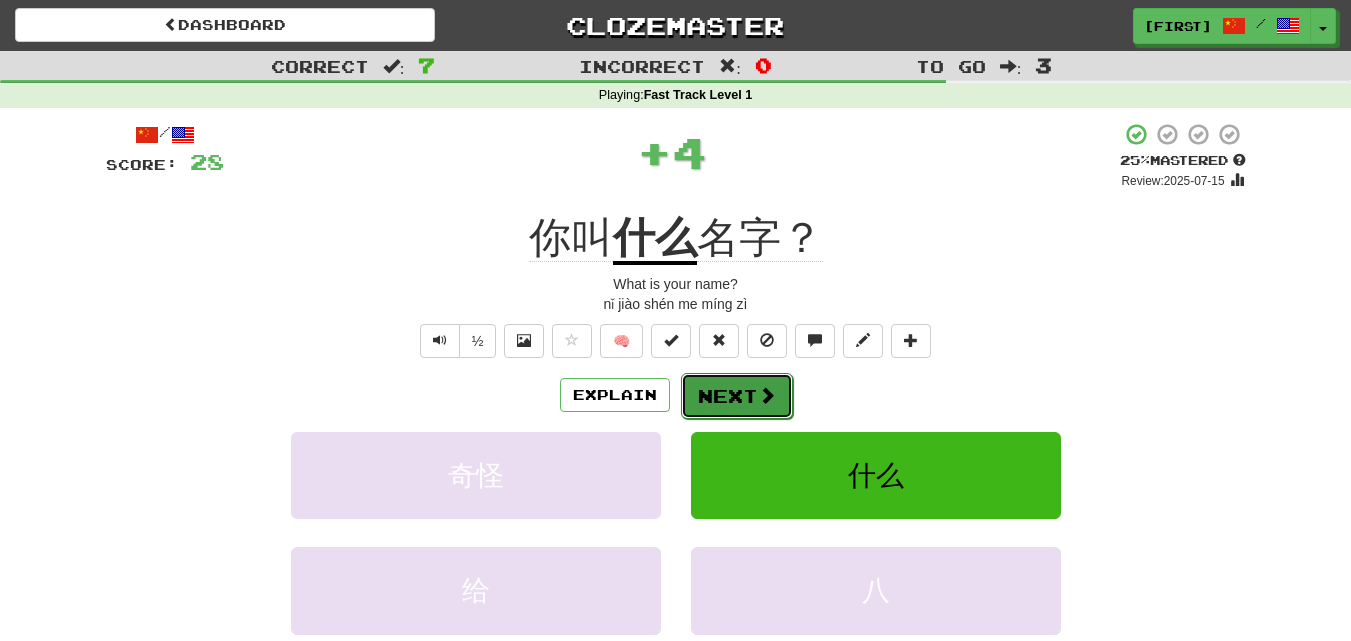 click on "Next" at bounding box center (737, 396) 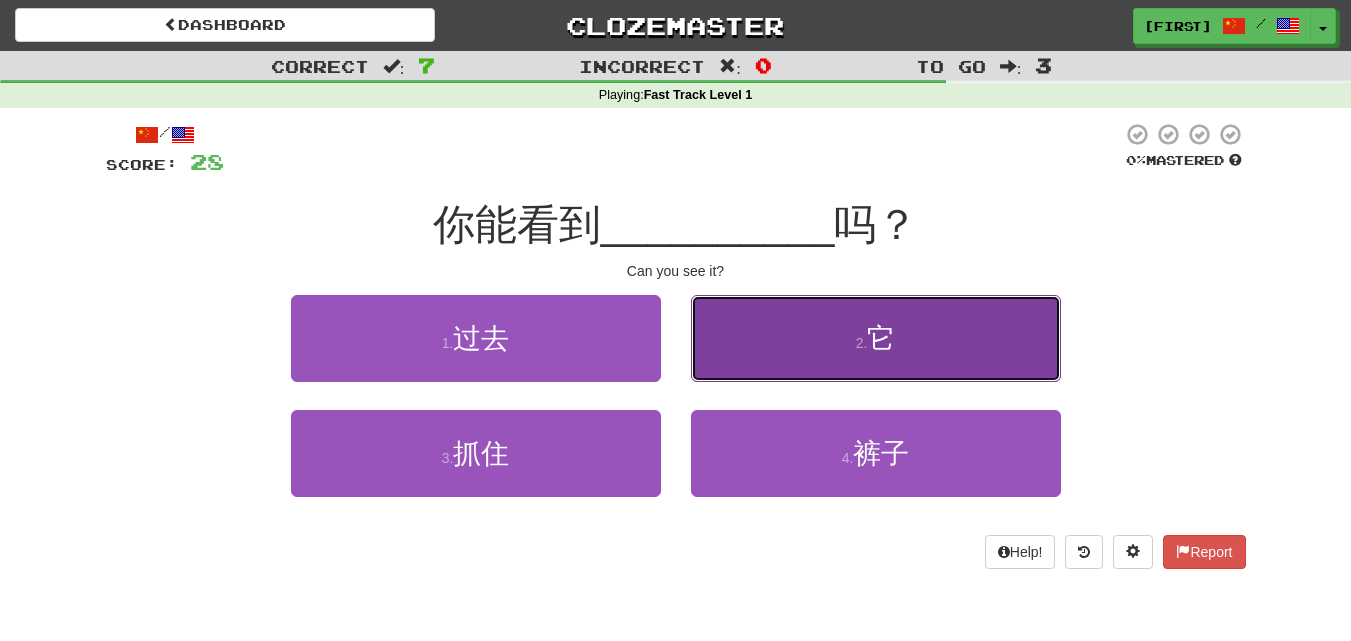 click on "2 .  它" at bounding box center [876, 338] 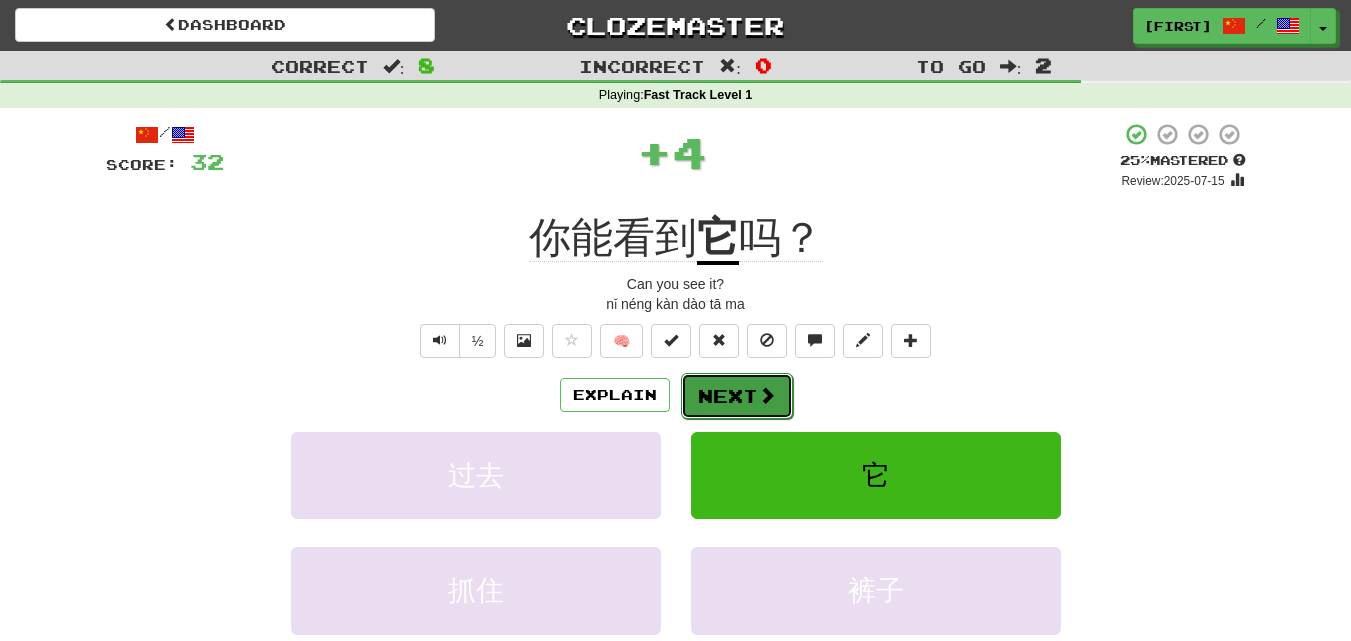 click on "Next" at bounding box center [737, 396] 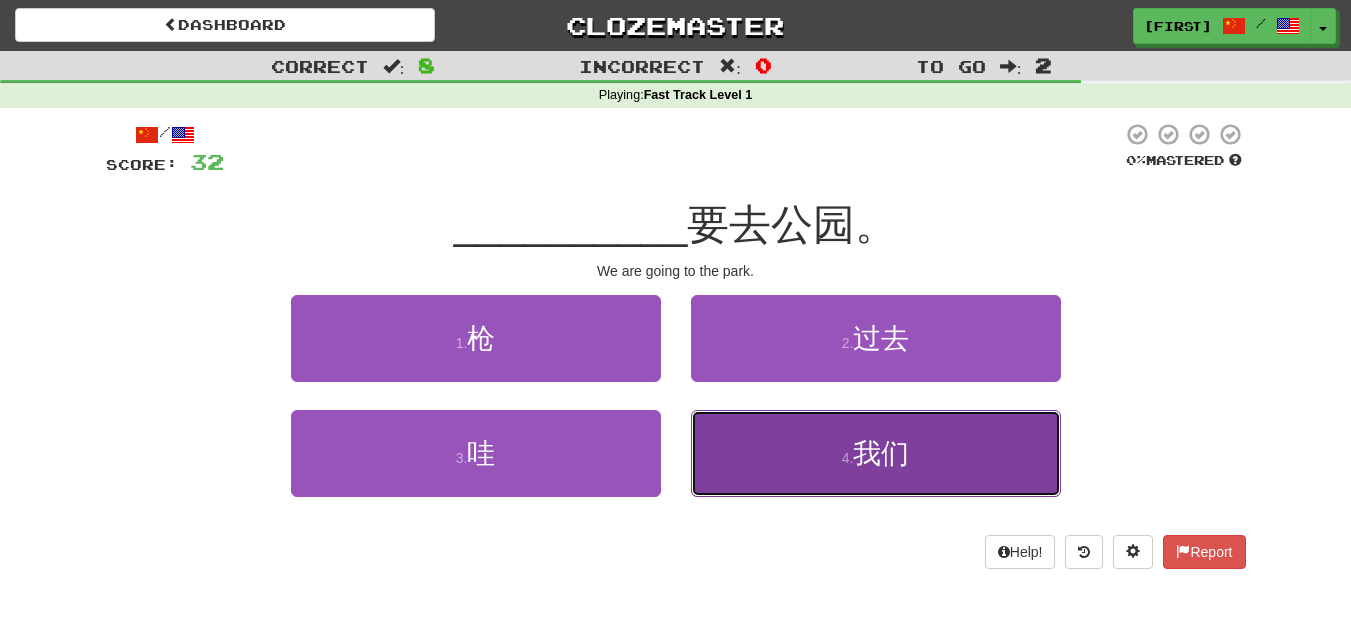 click on "4 .  我们" at bounding box center (876, 453) 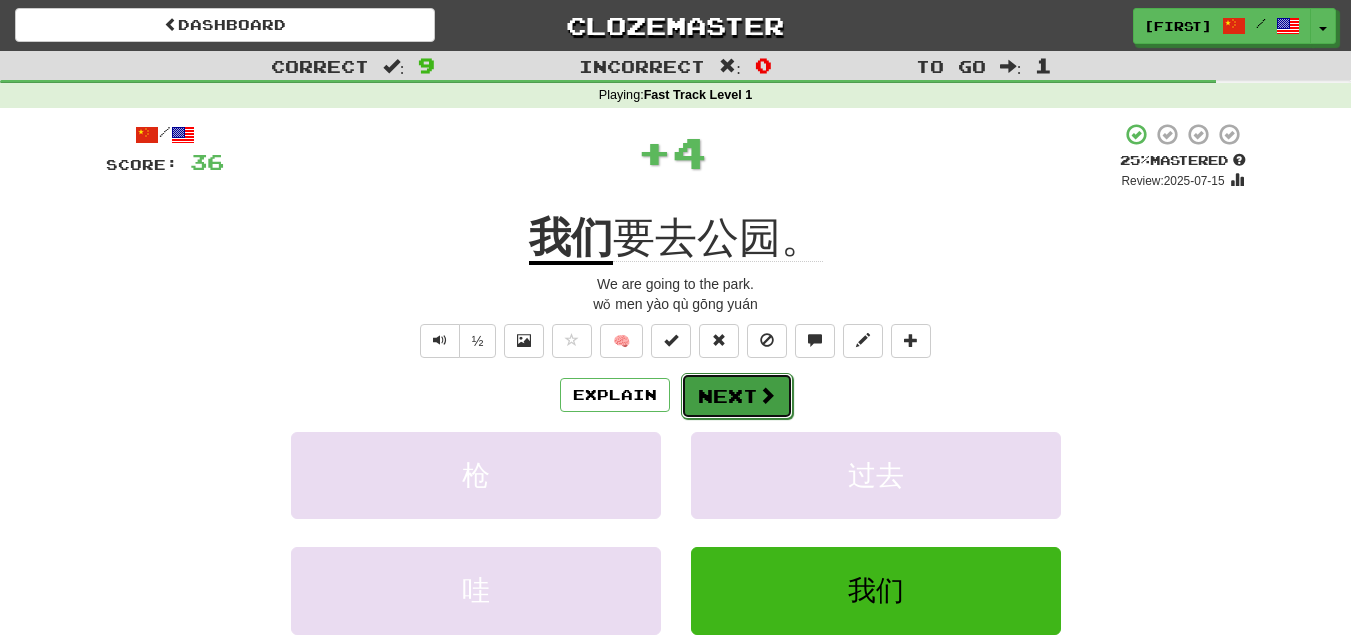click on "Next" at bounding box center [737, 396] 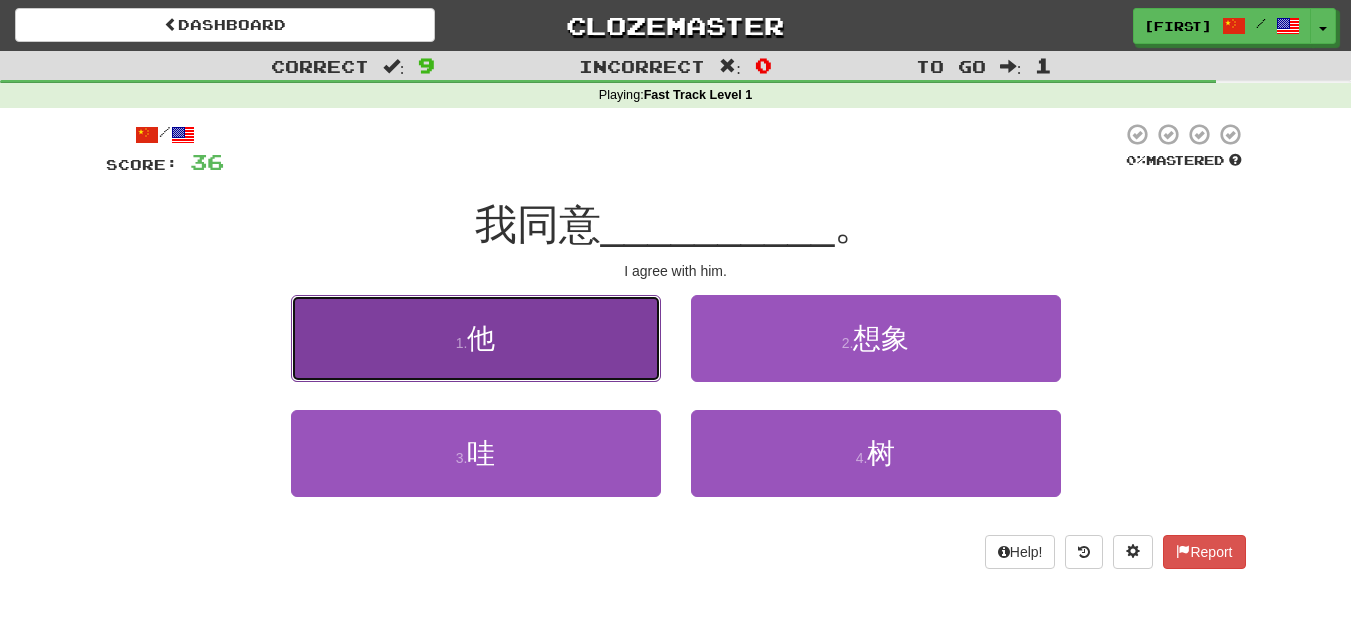 click on "1 .  他" at bounding box center (476, 338) 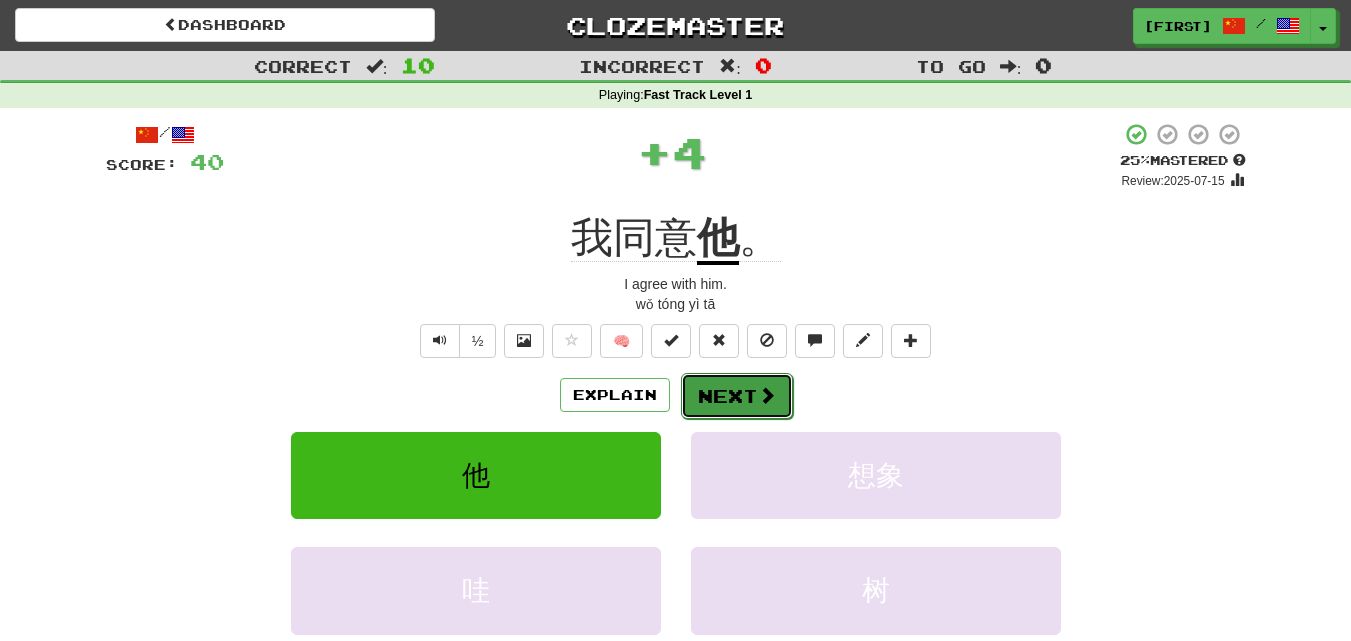 click on "Next" at bounding box center [737, 396] 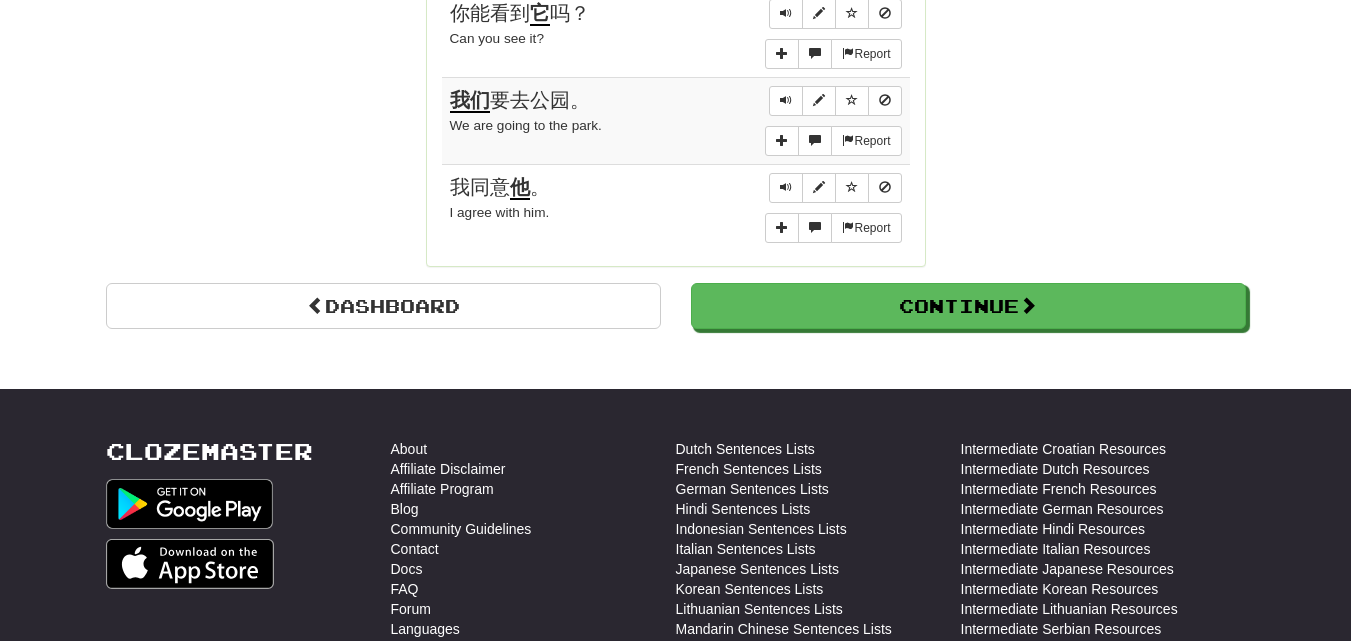 scroll, scrollTop: 1808, scrollLeft: 0, axis: vertical 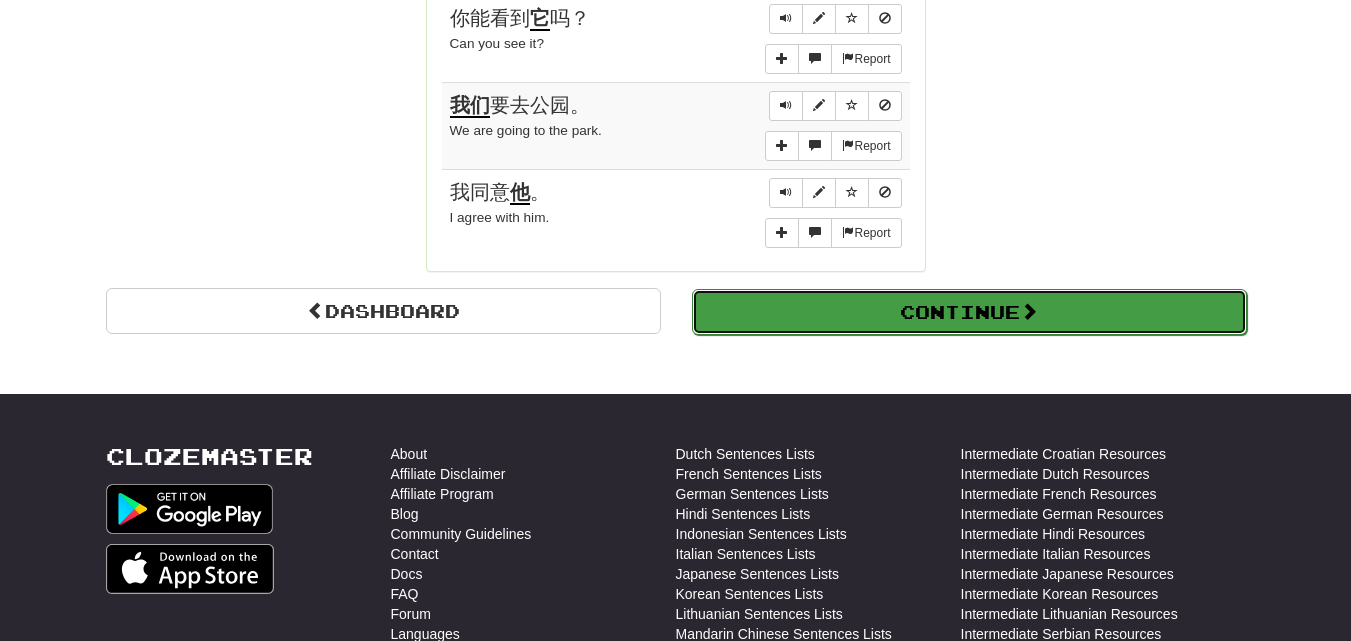 click on "Continue" at bounding box center [969, 312] 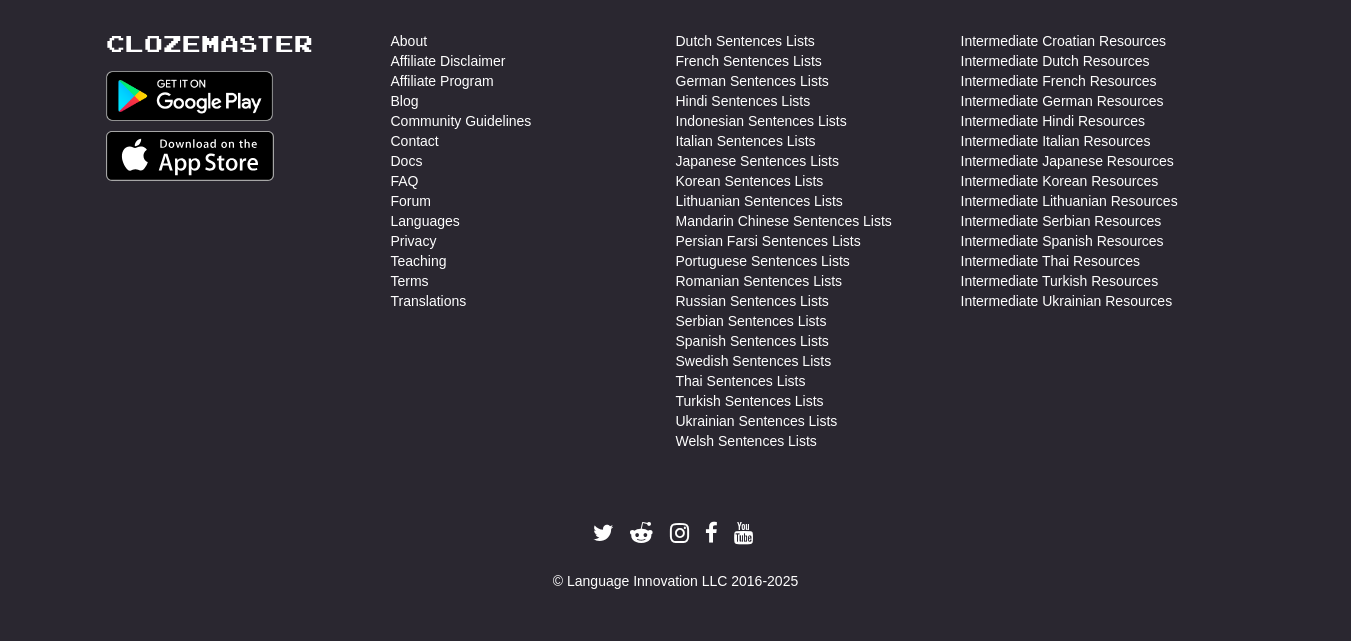 scroll, scrollTop: 0, scrollLeft: 0, axis: both 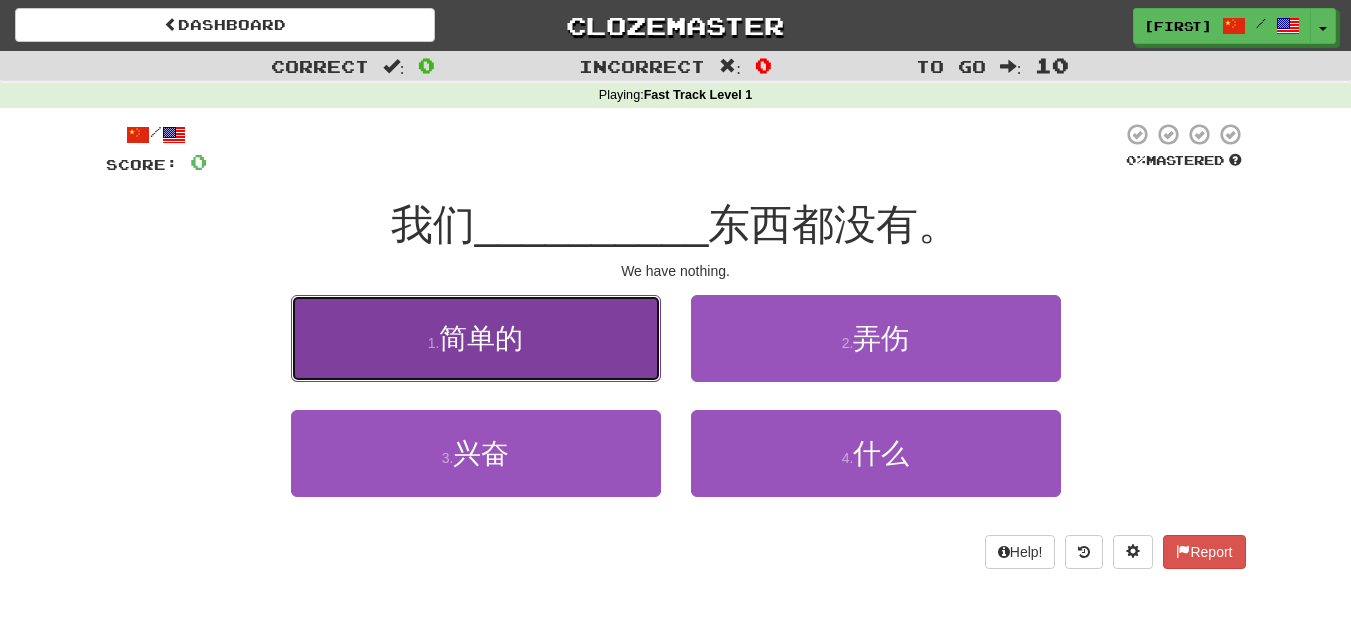 click on "1 .  简单的" at bounding box center (476, 338) 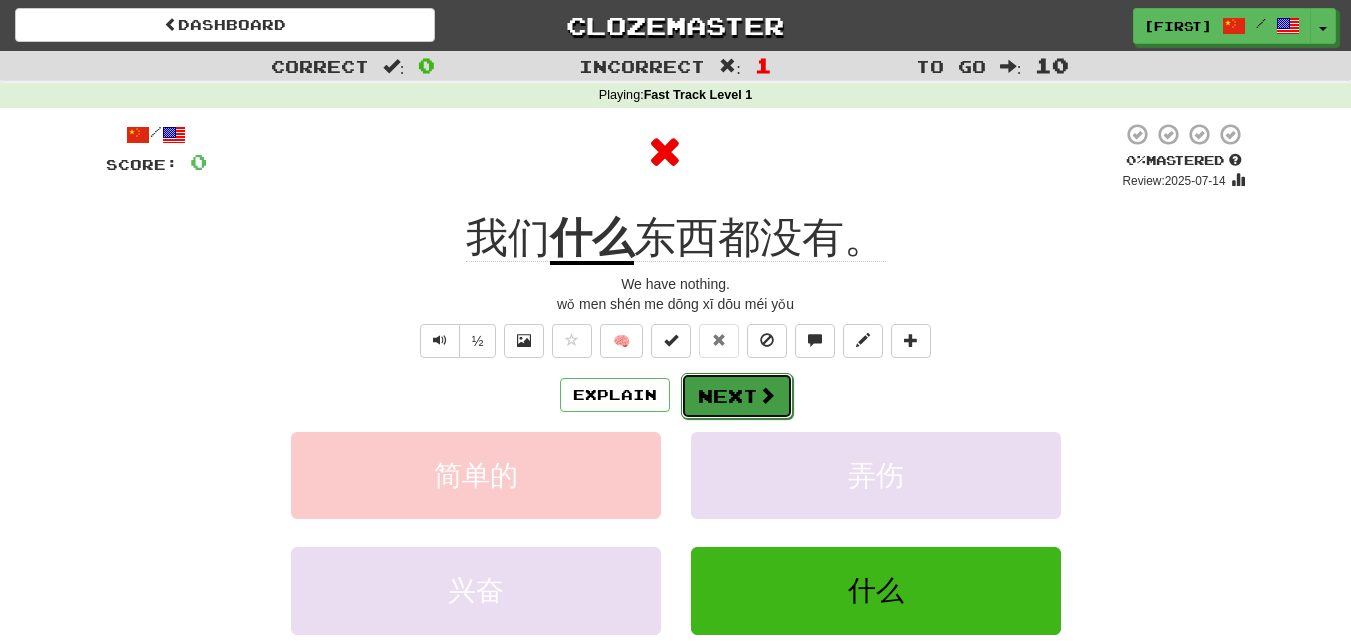 click on "Next" at bounding box center [737, 396] 